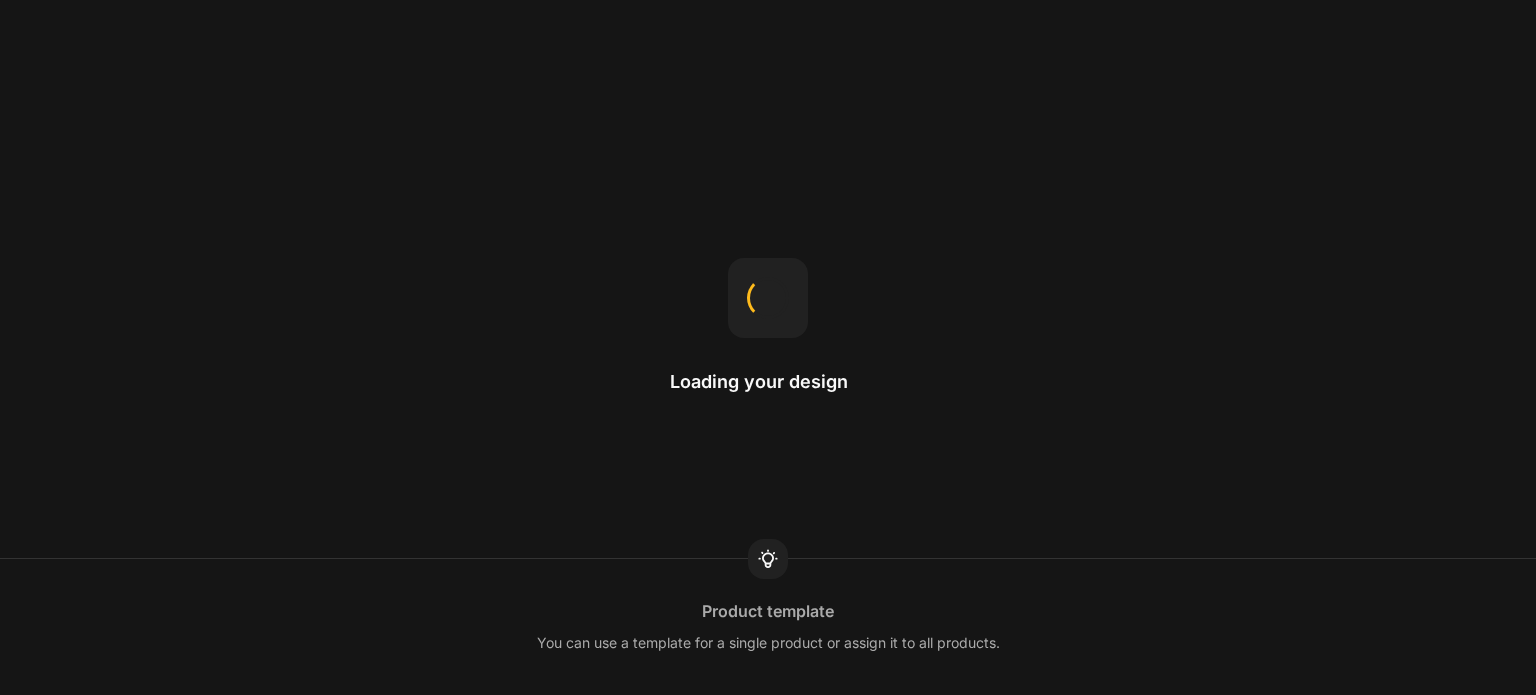 scroll, scrollTop: 0, scrollLeft: 0, axis: both 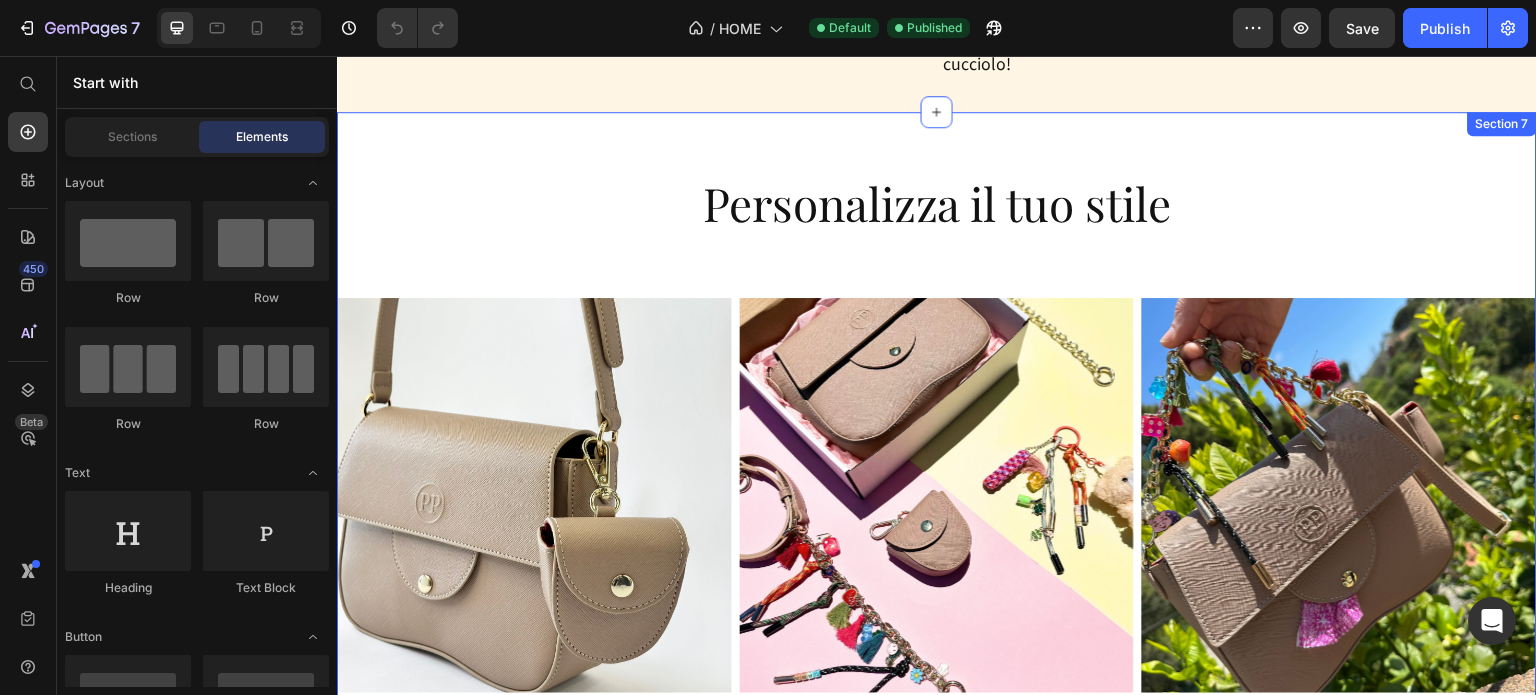 click on "Product Images KIMI LOVE- LA BORSA DELLE DOG MOM Product Title €59,90 Product Price
Row Row
AGGIUNGI   Product Cart Button Row Product Images KIMI LOVE KIT - risparmia €16,80 acquistando il kit Product Title €67,90 Product Price
Row Row
AGGIUNGI   Product Cart Button Row Product Images TRACOLLA PERSONALIZZATA - funny chic Product Title €10,90 Product Price
Row Row
AGGIUNGI   Product Cart Button Row Product Images BAG CHARM - IL TUO SEGNO DISTINTIVO Product Title €13,90 Product Price
Row Row
AGGIUNGI   Product Cart Button Row Product List" at bounding box center [937, 873] 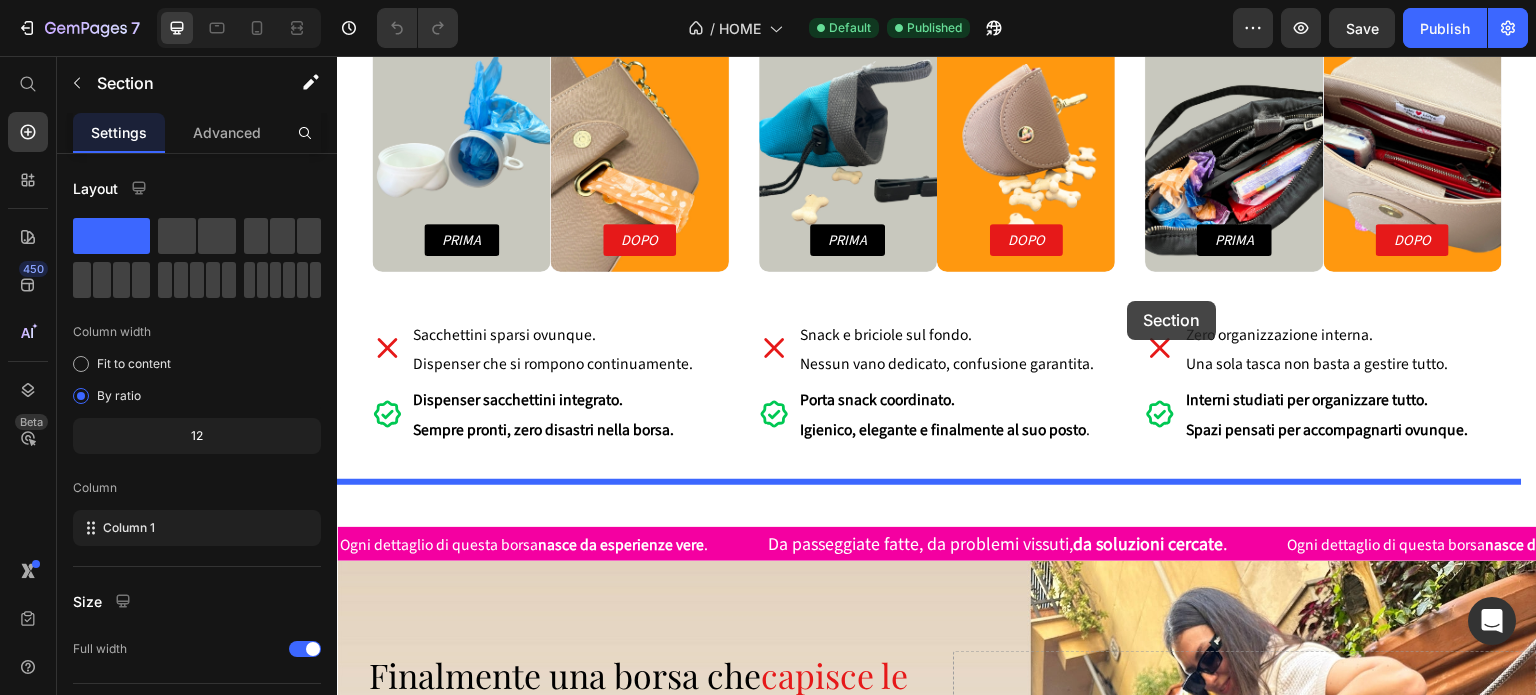 scroll, scrollTop: 1206, scrollLeft: 0, axis: vertical 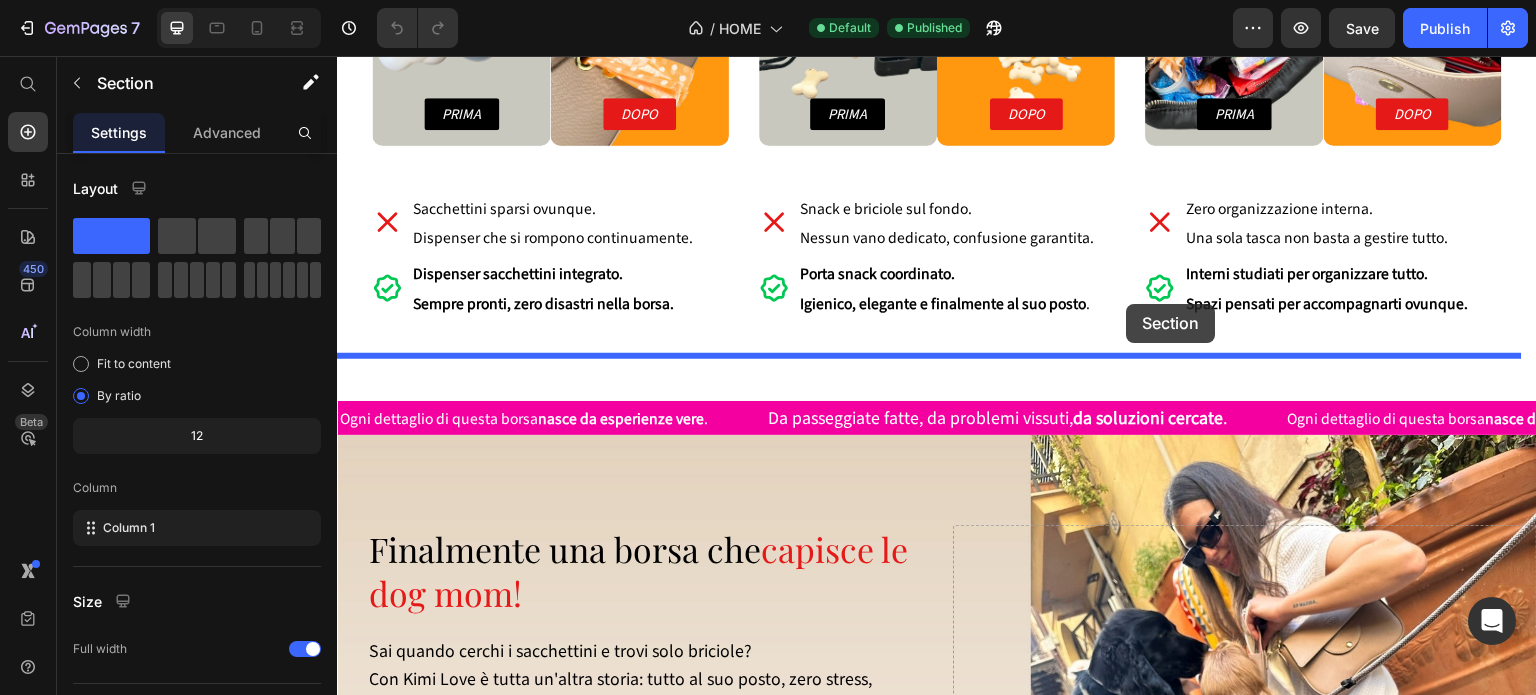 drag, startPoint x: 1139, startPoint y: 137, endPoint x: 1127, endPoint y: 304, distance: 167.43059 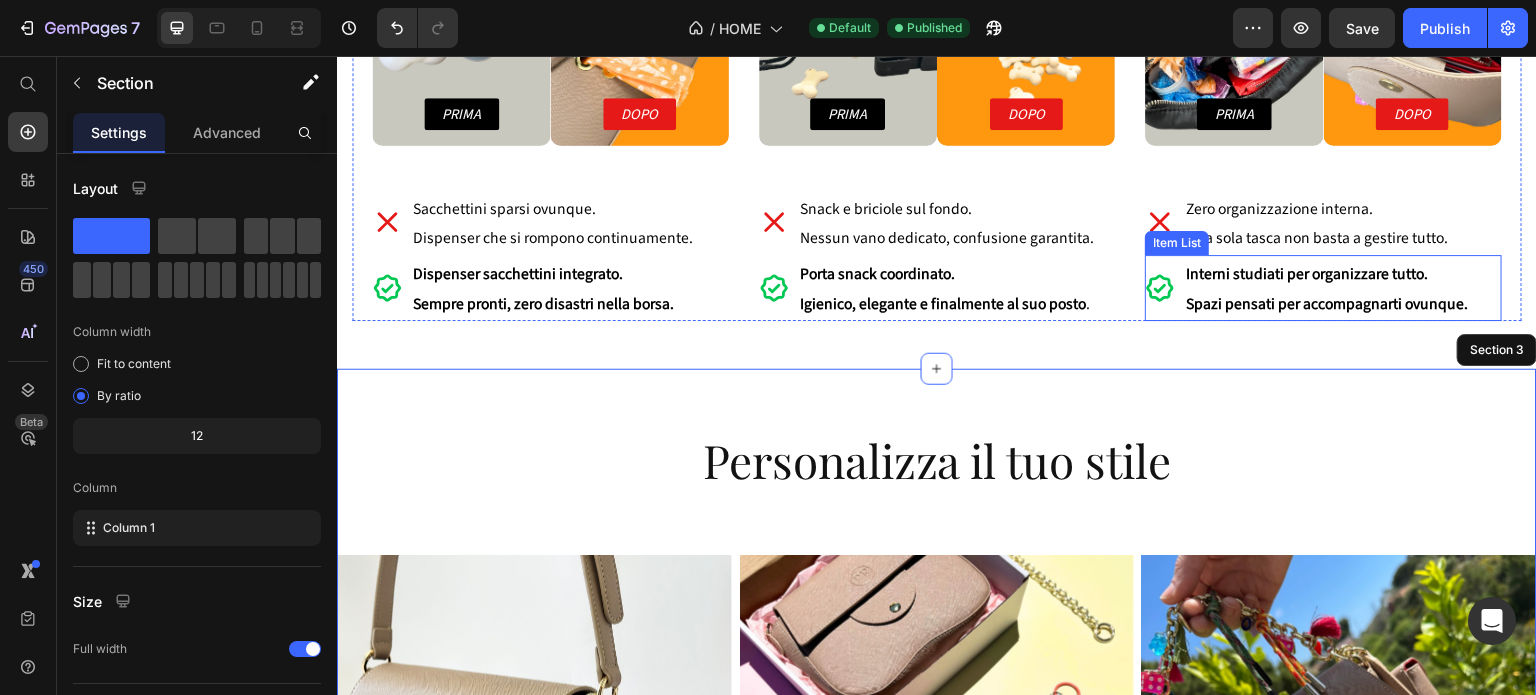 click on "Zero organizzazione interna. Una sola tasca non basta a gestire tutto." at bounding box center [1323, 223] 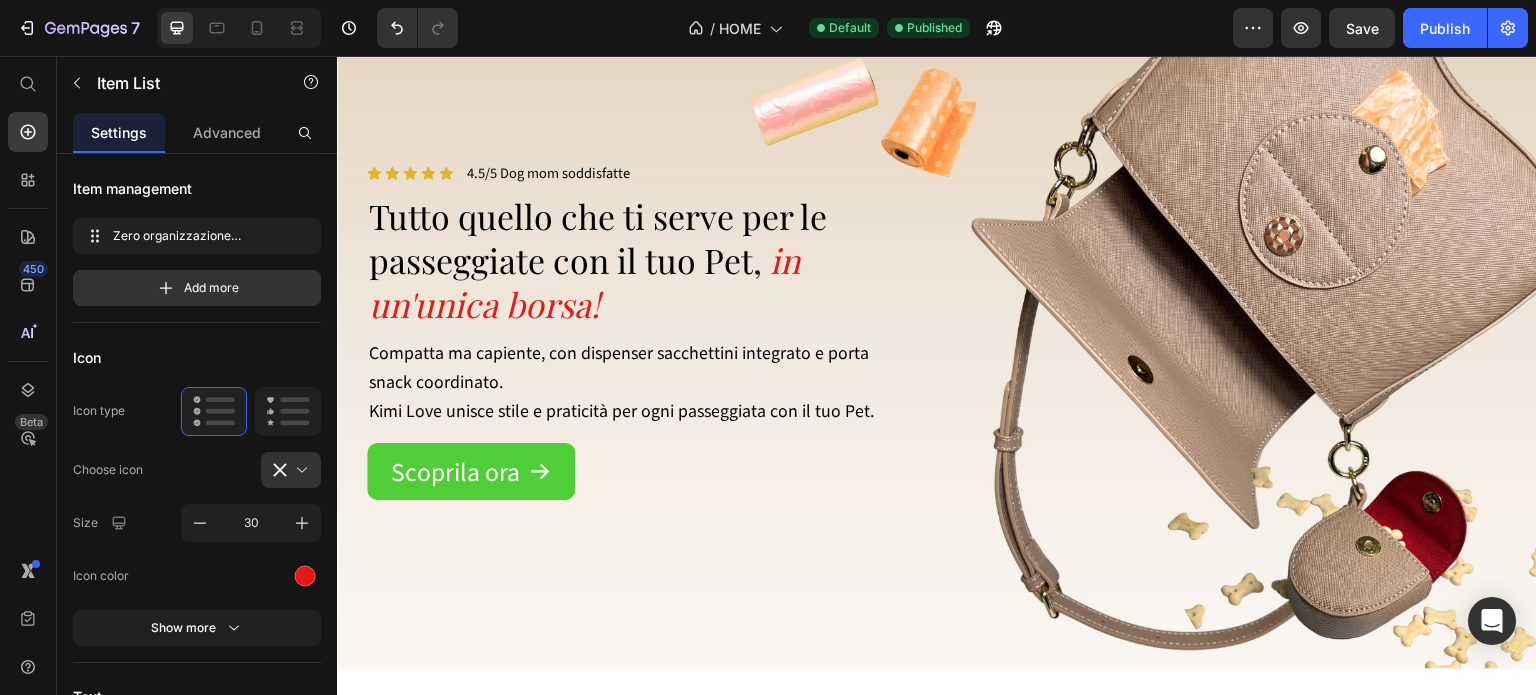 scroll, scrollTop: 200, scrollLeft: 0, axis: vertical 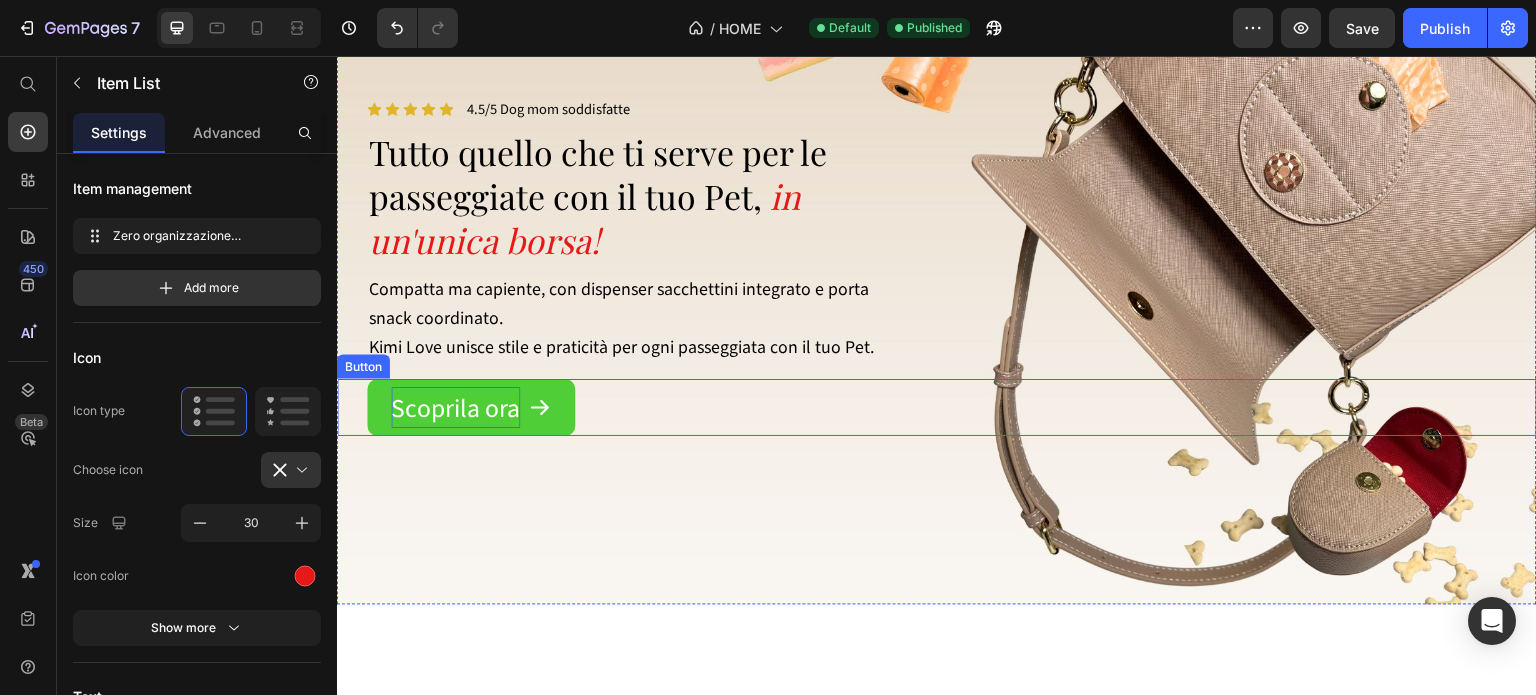 click on "Scoprila ora" at bounding box center (455, 407) 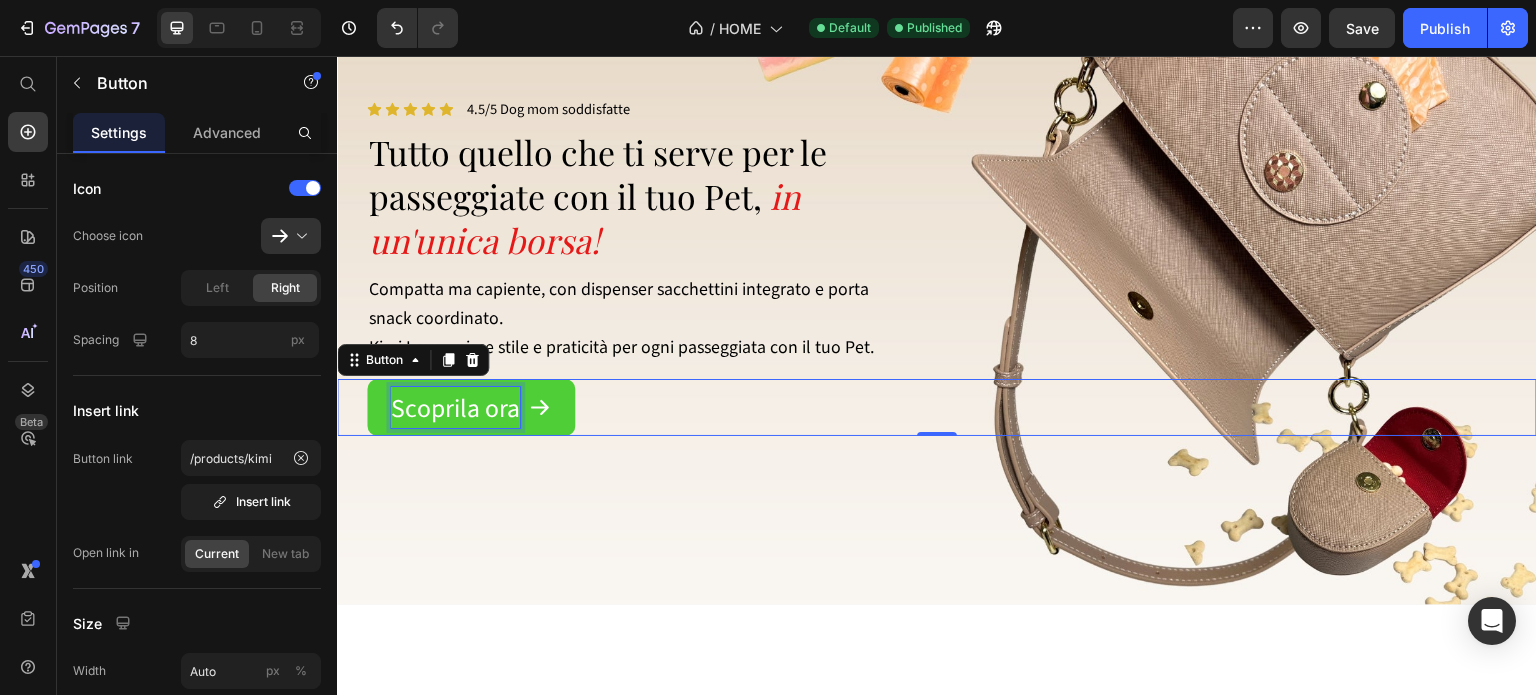 click on "Scoprila ora" at bounding box center [455, 407] 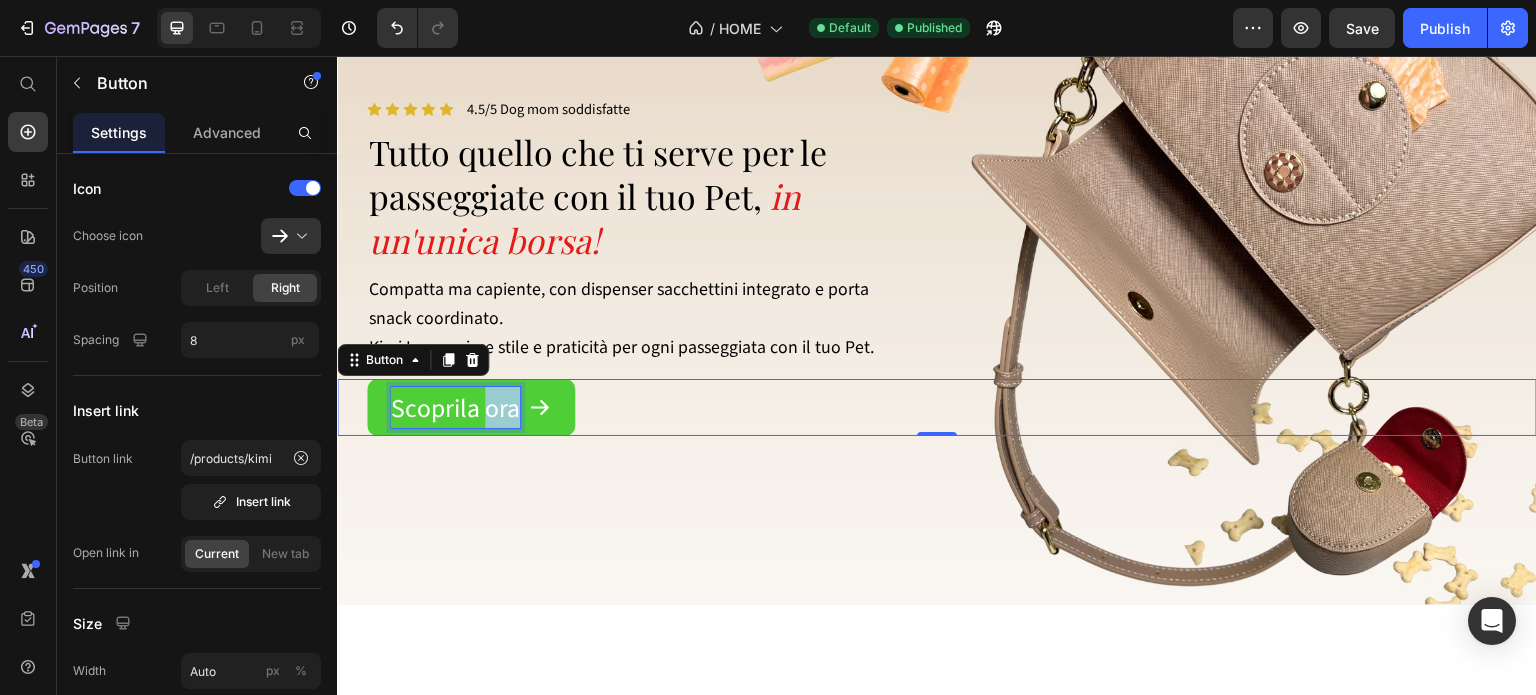 click on "Scoprila ora" at bounding box center [455, 407] 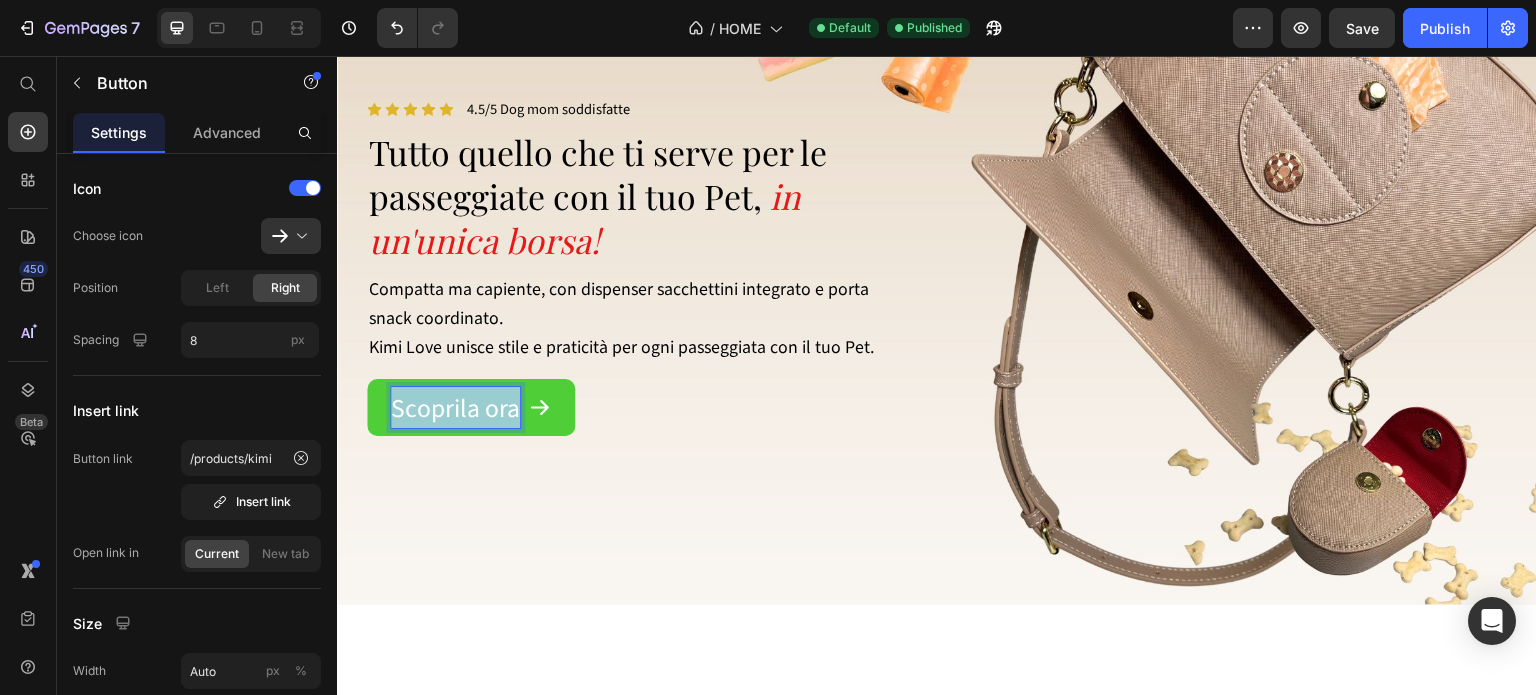 click on "Scoprila ora" at bounding box center [455, 407] 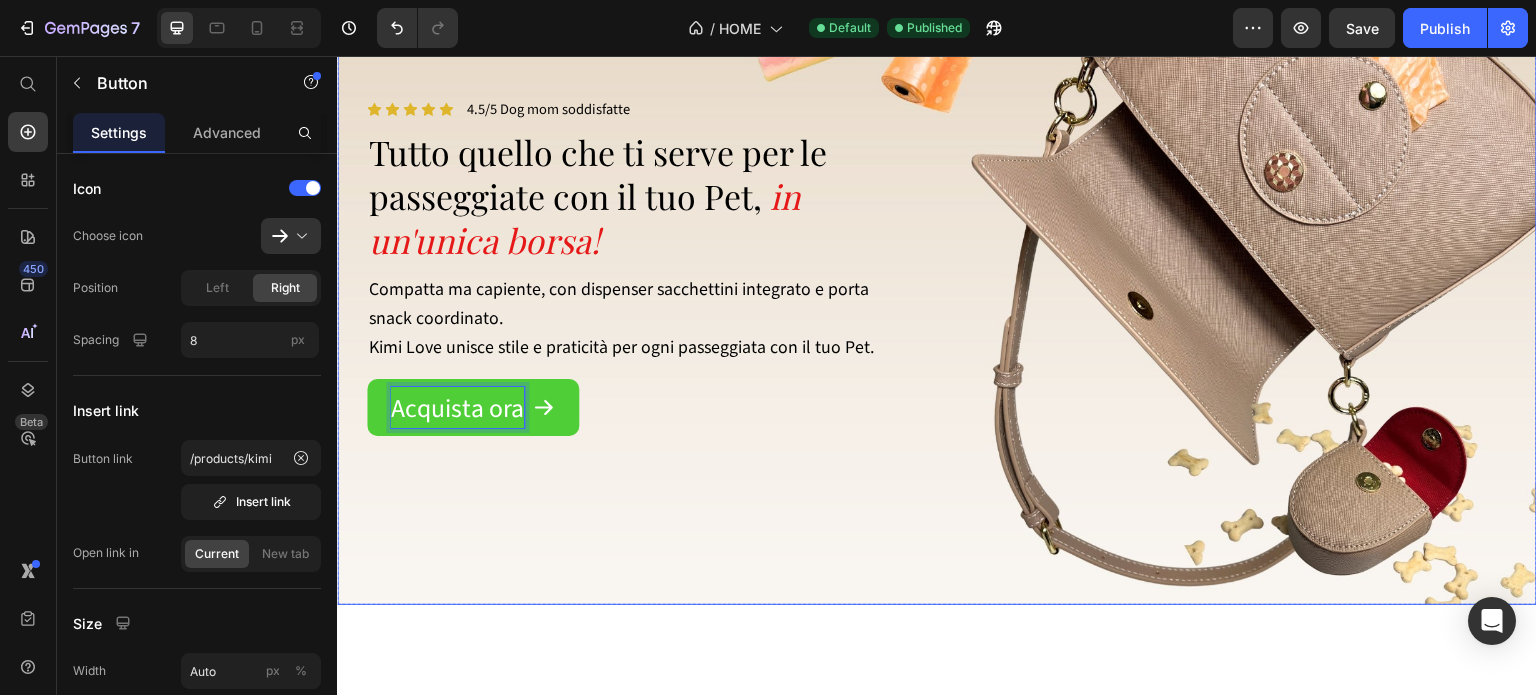 click at bounding box center [937, 267] 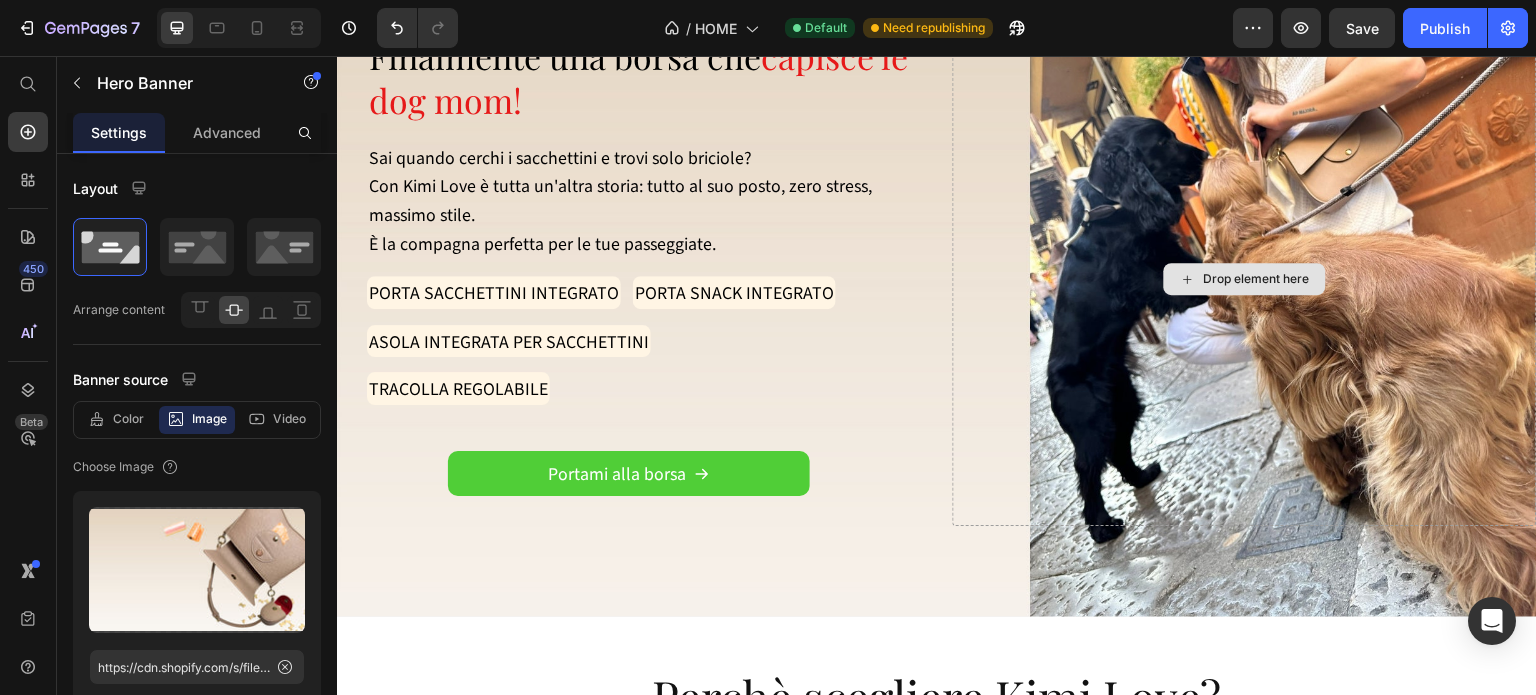 scroll, scrollTop: 3200, scrollLeft: 0, axis: vertical 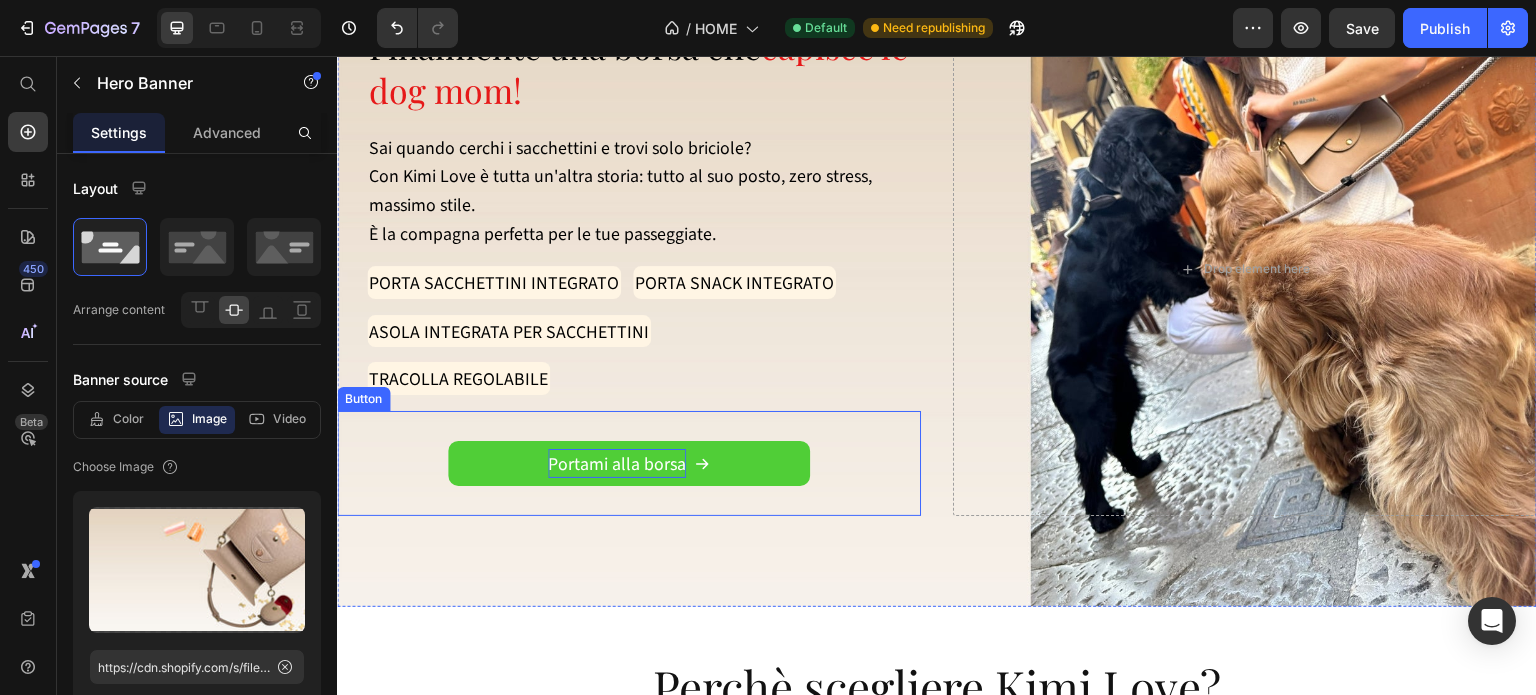 click on "Portami alla borsa" at bounding box center (617, 463) 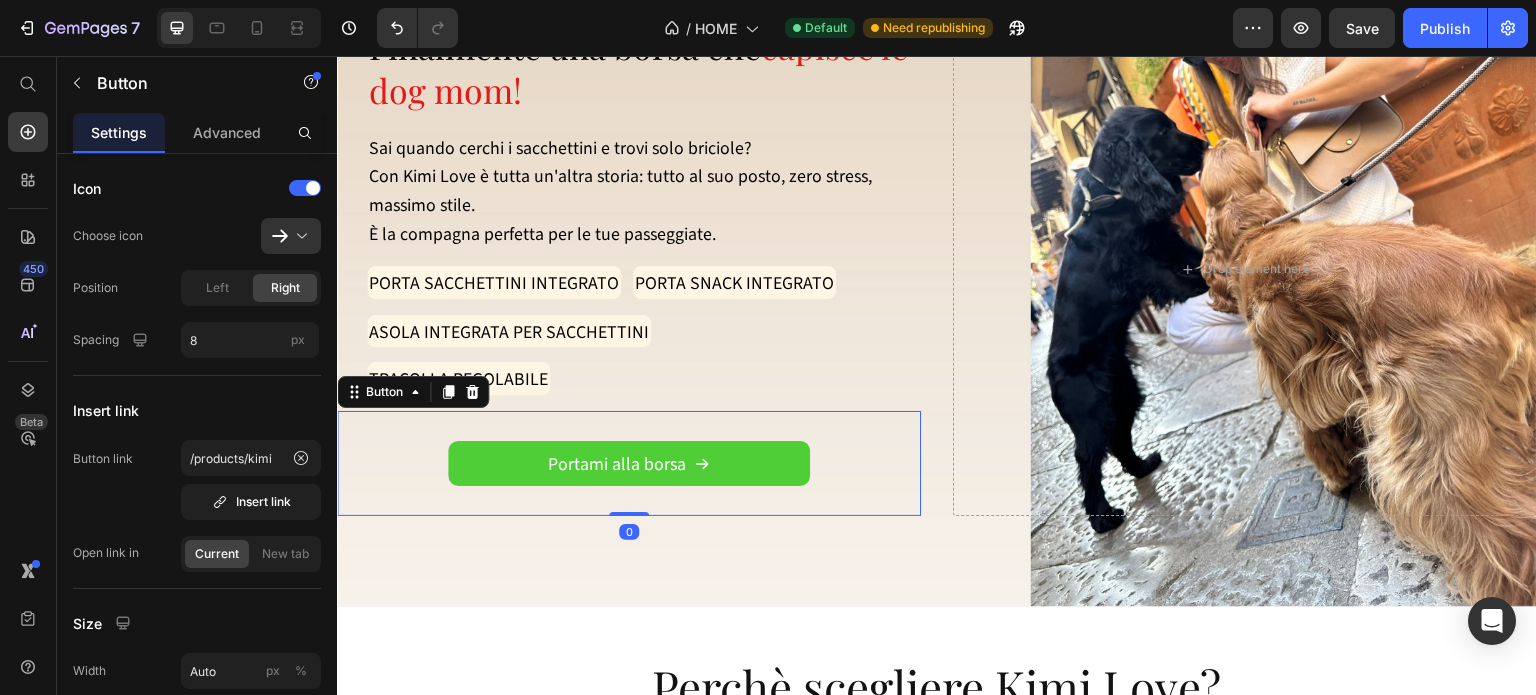 click on "Portami alla borsa" at bounding box center (629, 463) 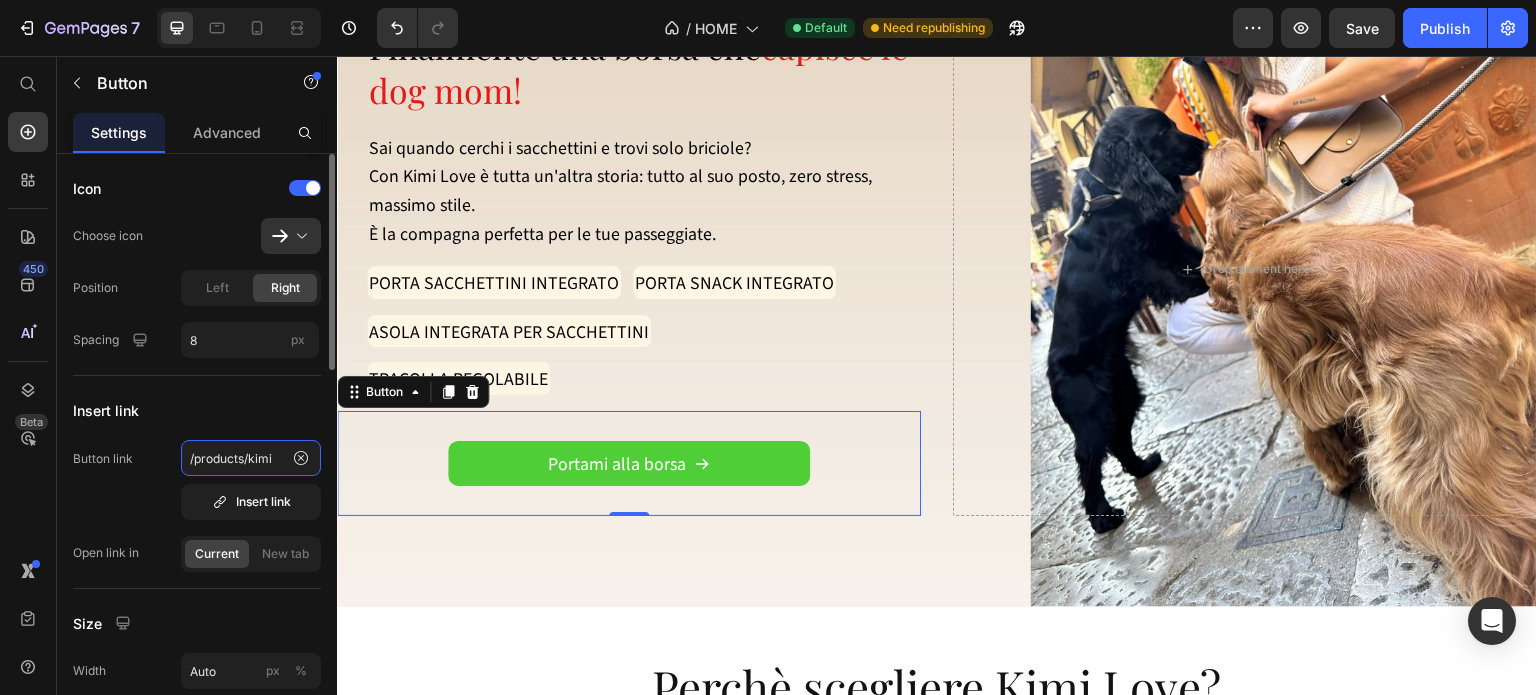 click on "/products/kimi" 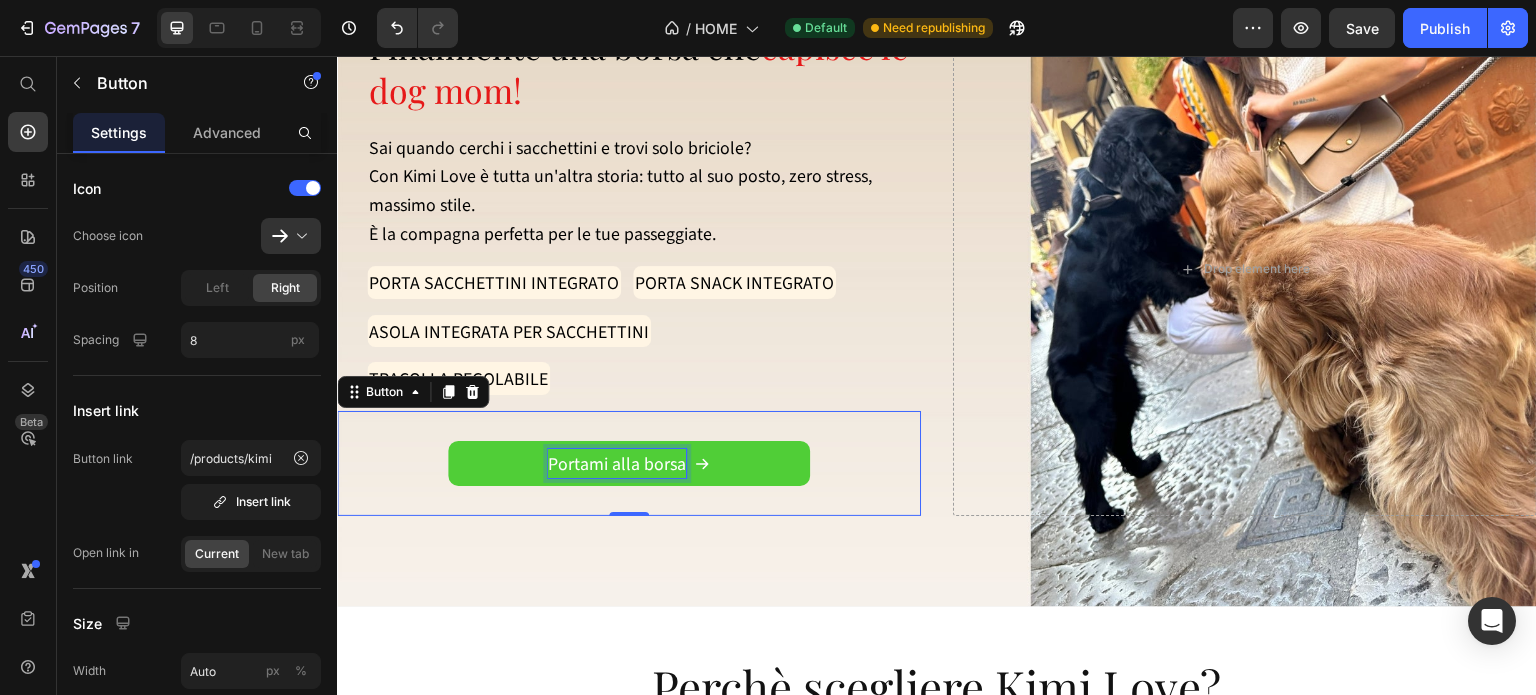 click on "Portami alla borsa" at bounding box center (617, 463) 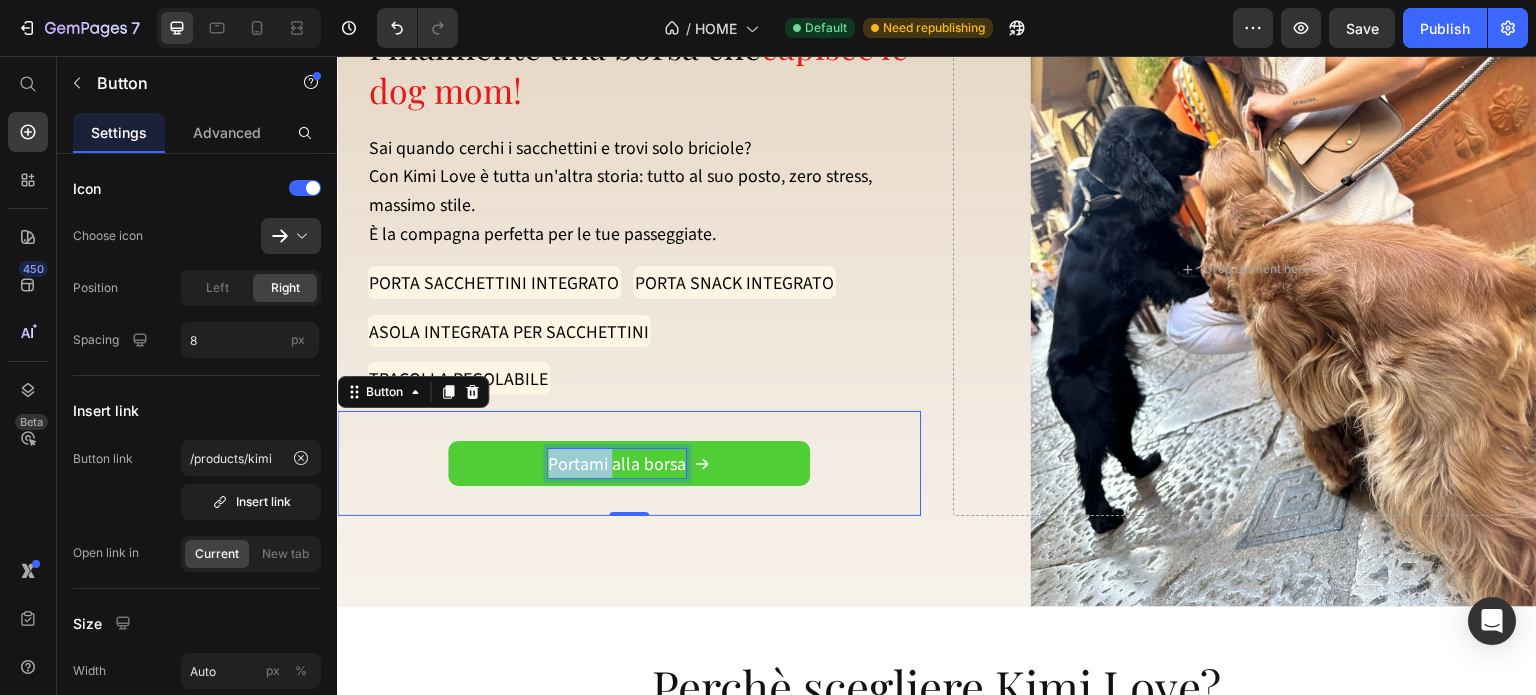 click on "Portami alla borsa" at bounding box center [617, 463] 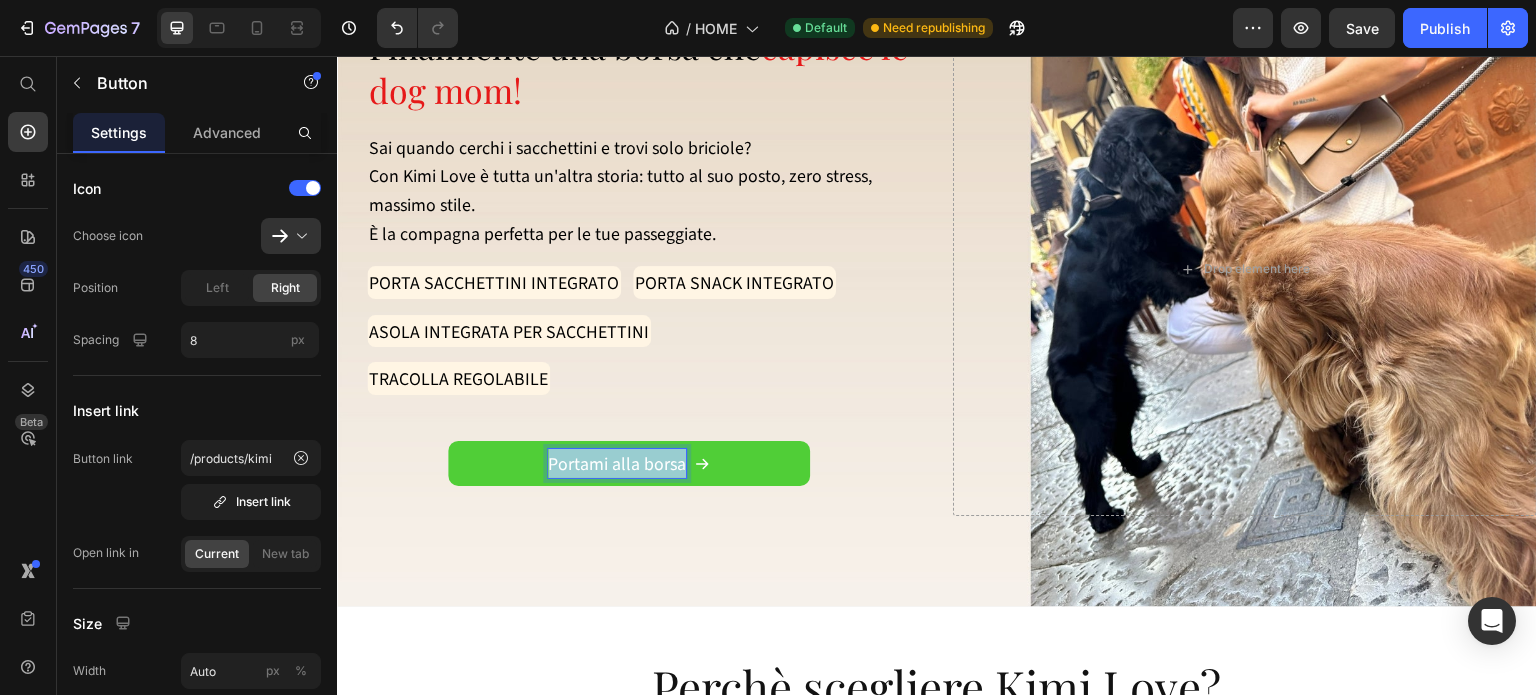 click on "Portami alla borsa" at bounding box center (617, 463) 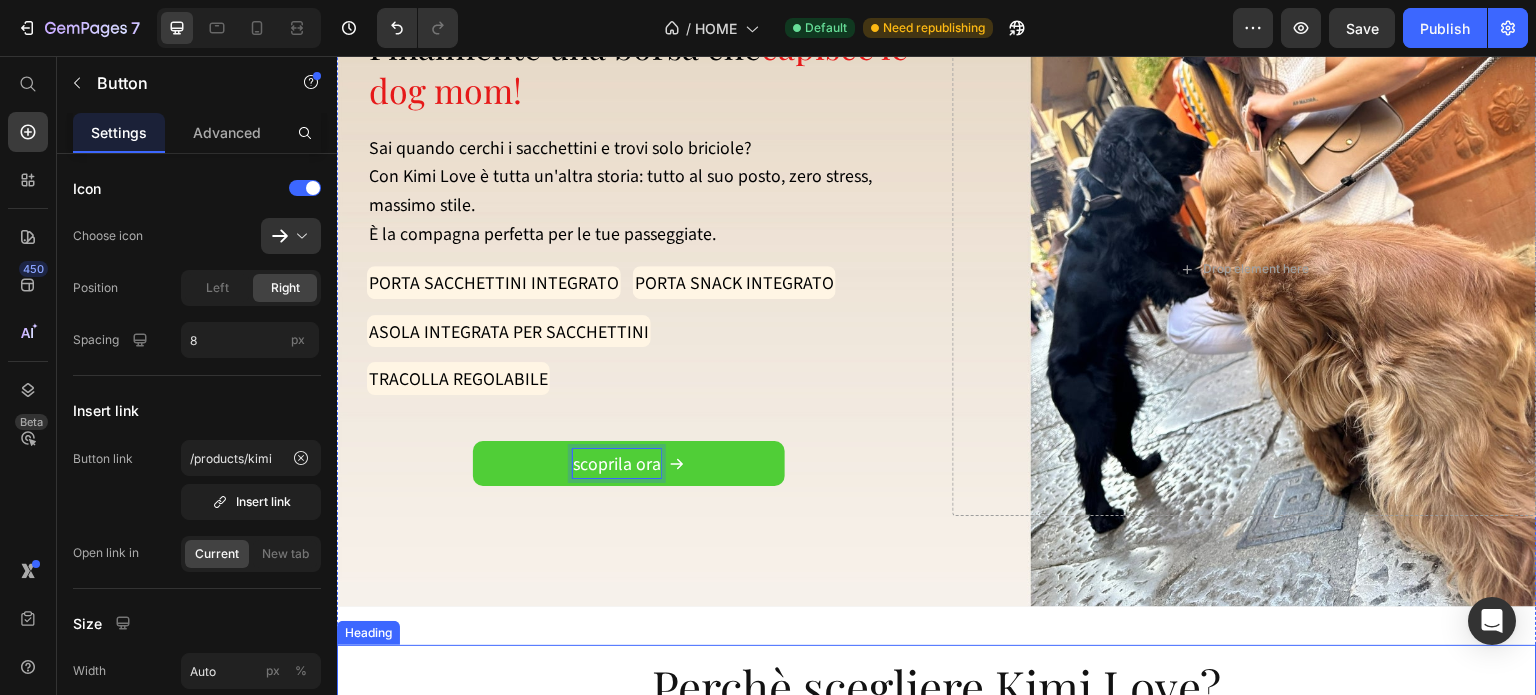 click on "Perchè scegliere Kimi Love?" at bounding box center (937, 687) 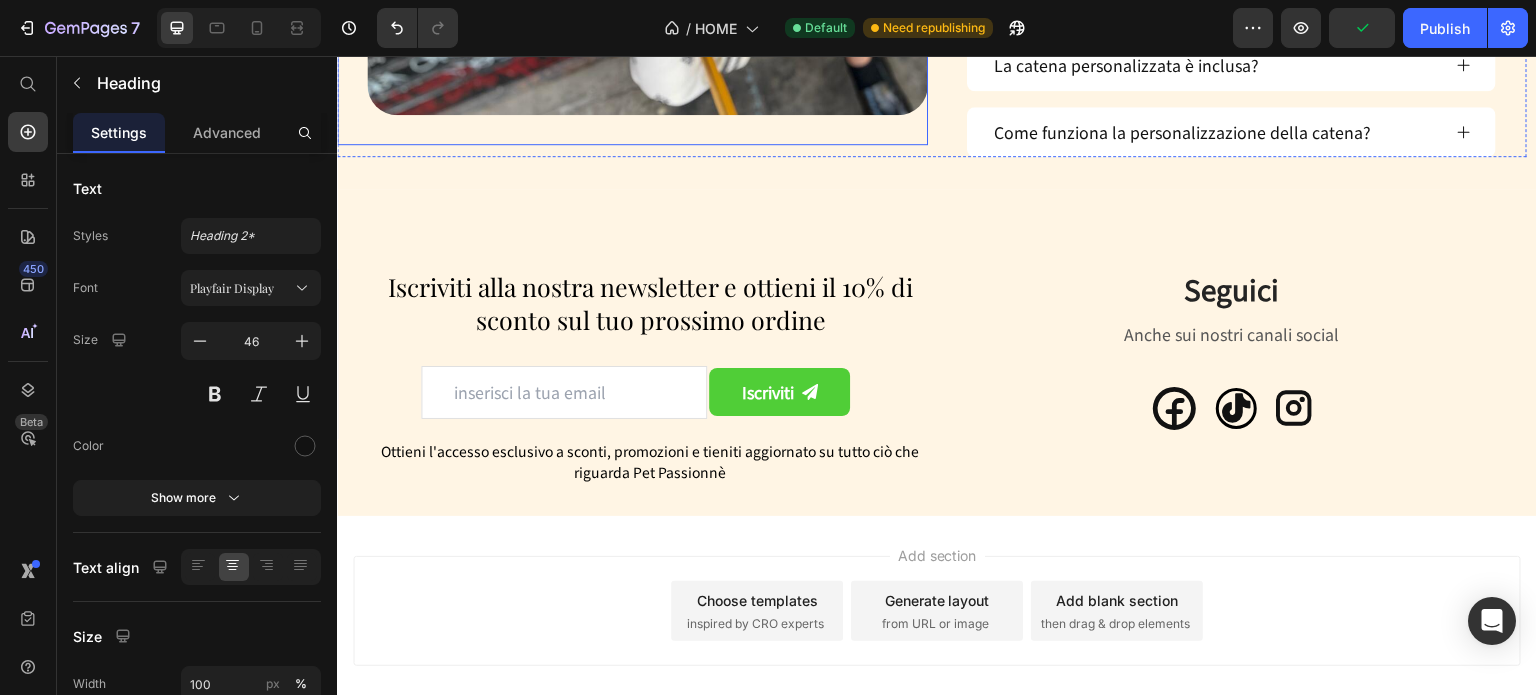 scroll, scrollTop: 5987, scrollLeft: 0, axis: vertical 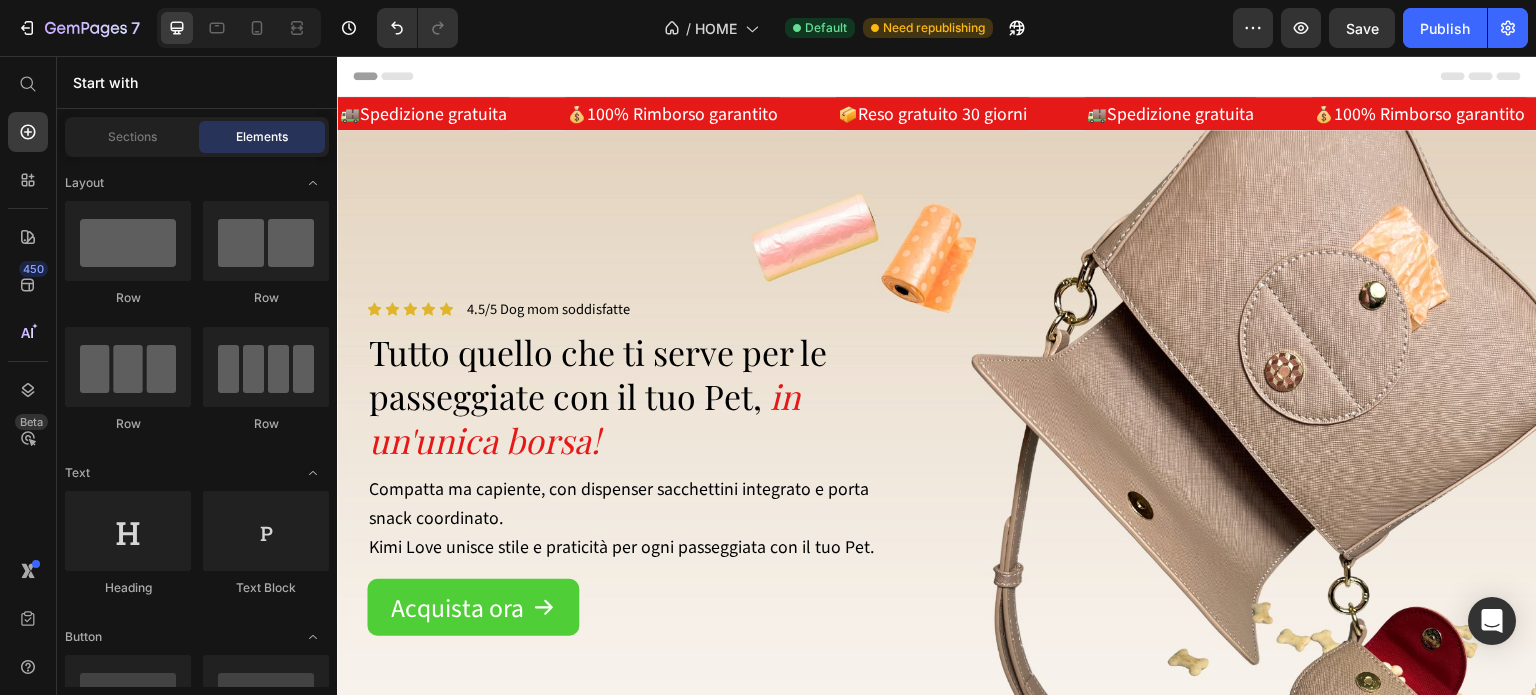 drag, startPoint x: 1535, startPoint y: 635, endPoint x: 1872, endPoint y: 69, distance: 658.72986 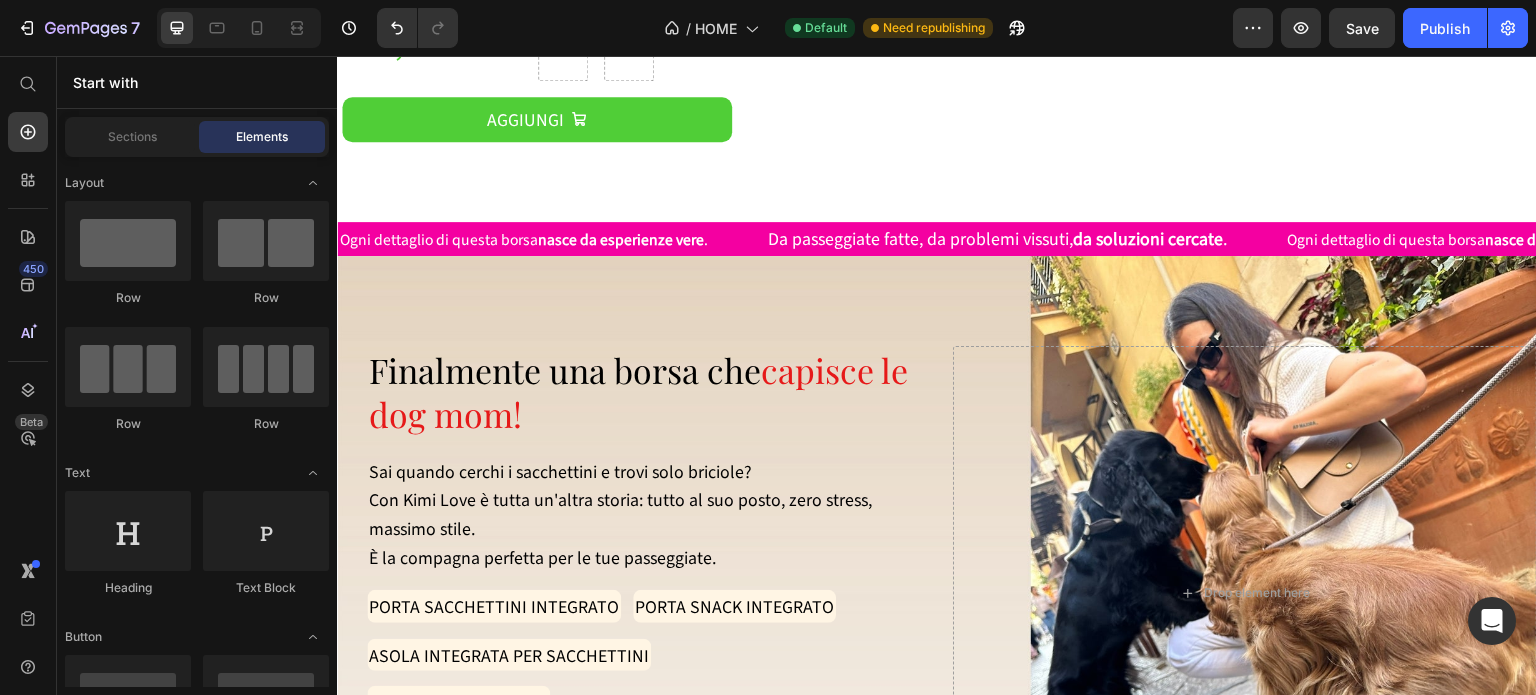 scroll, scrollTop: 3400, scrollLeft: 0, axis: vertical 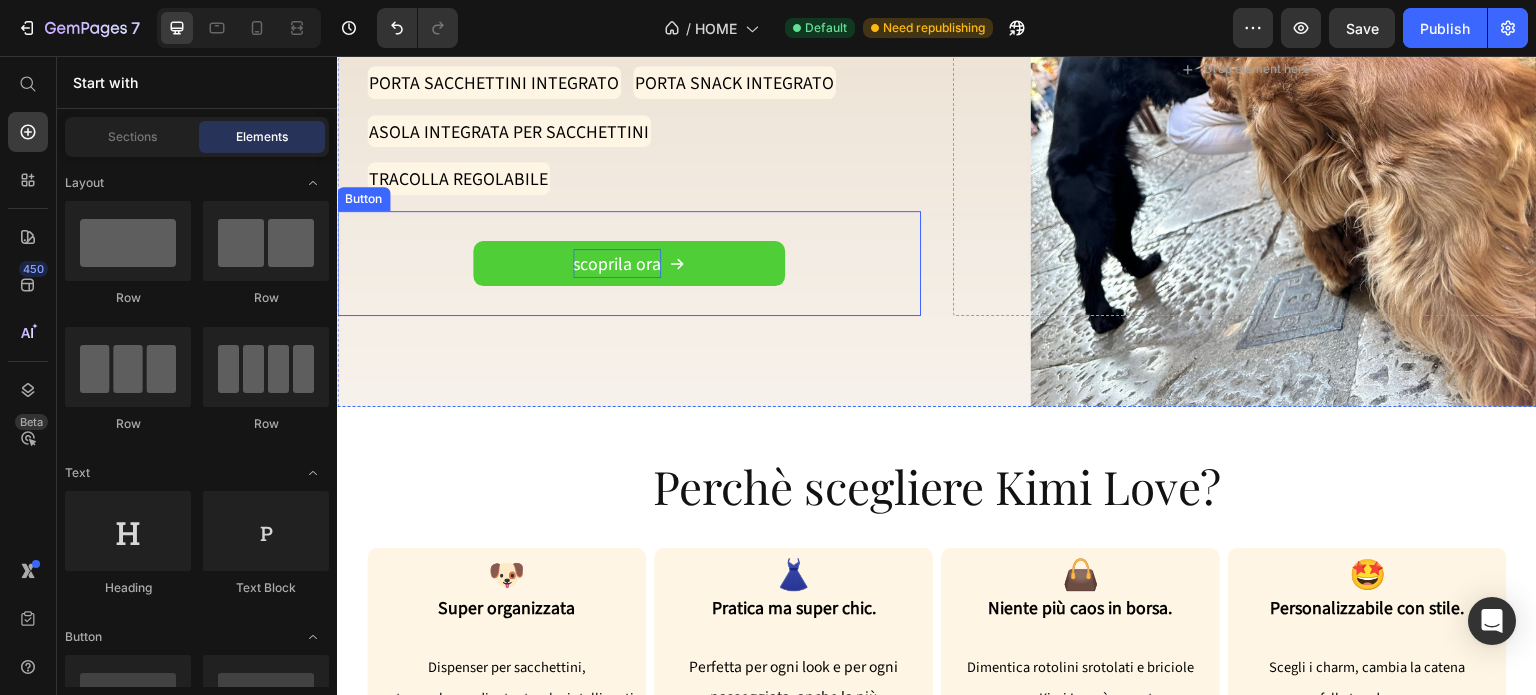 click on "scoprila ora" at bounding box center [617, 263] 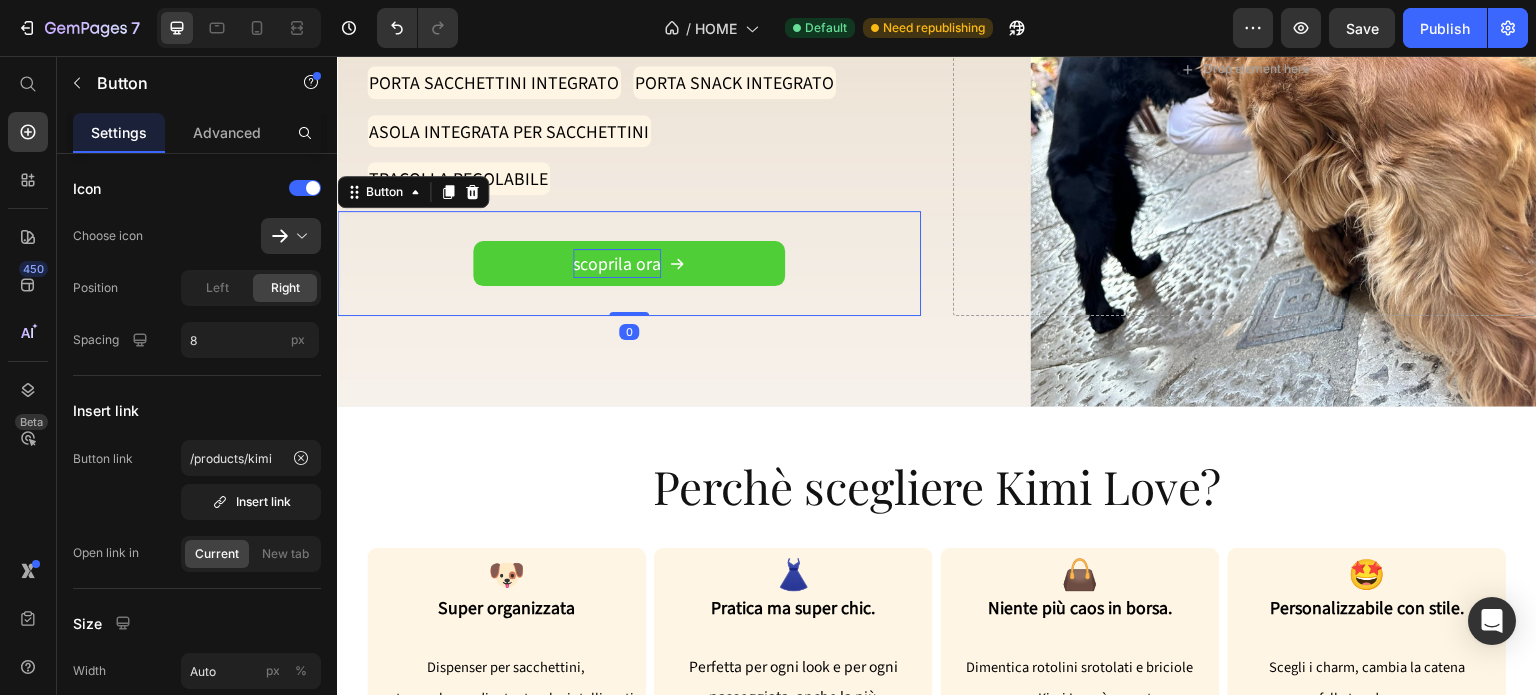 click on "scoprila ora" at bounding box center (617, 263) 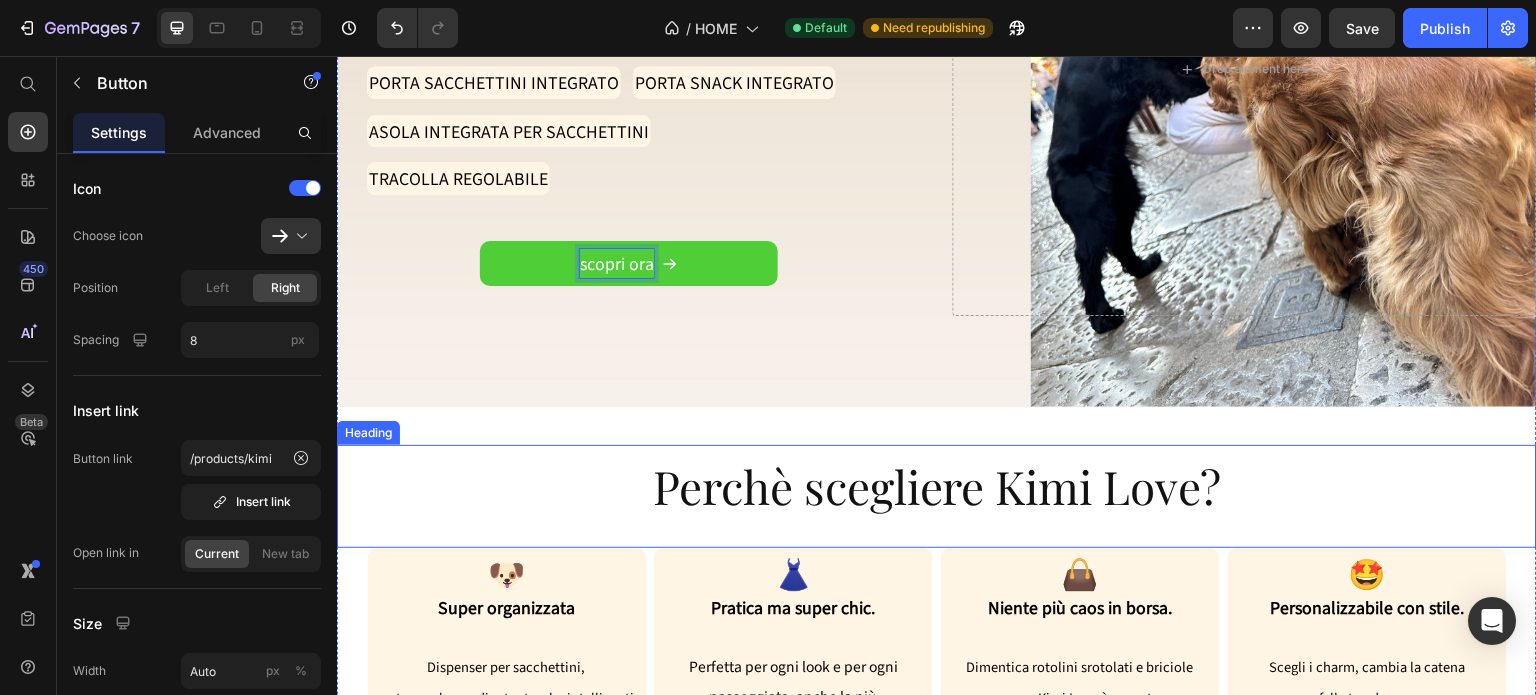 click on "Perchè scegliere Kimi Love?" at bounding box center [937, 487] 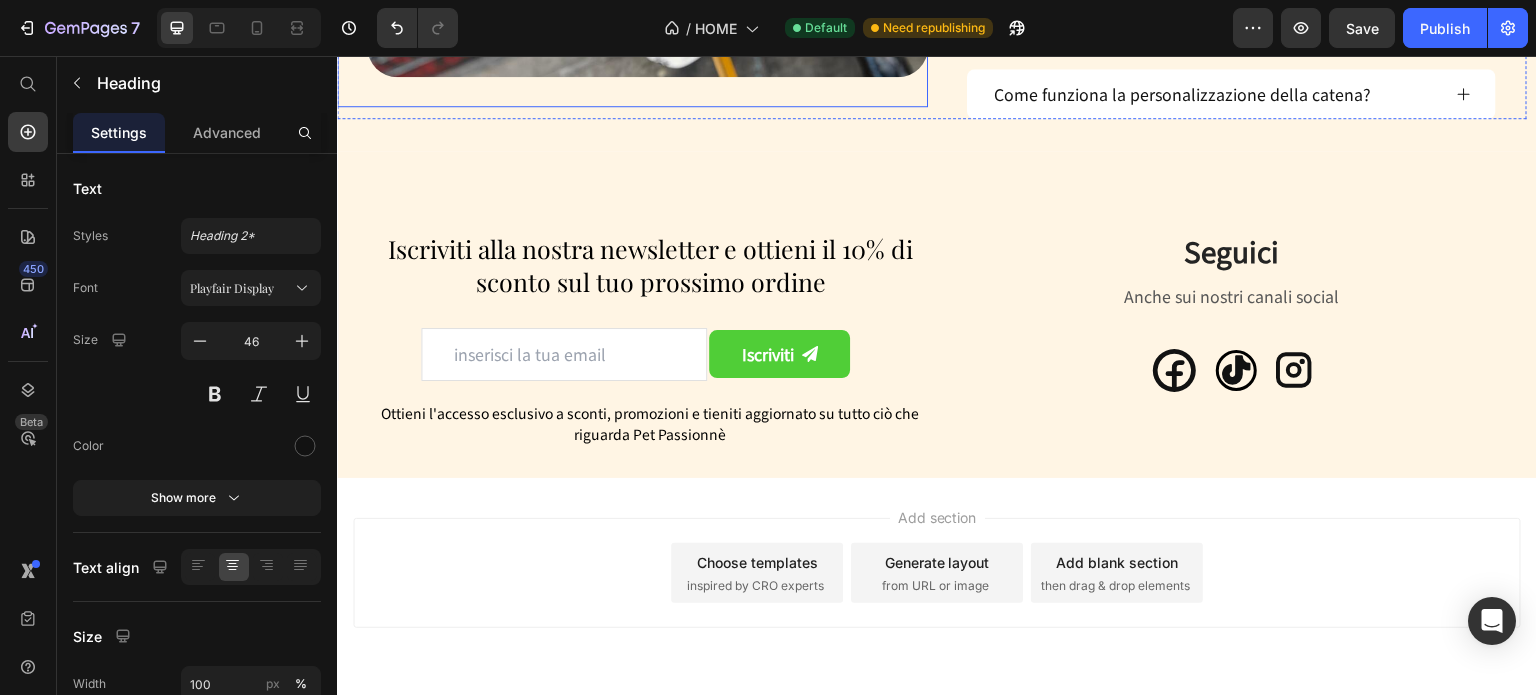 scroll, scrollTop: 5987, scrollLeft: 0, axis: vertical 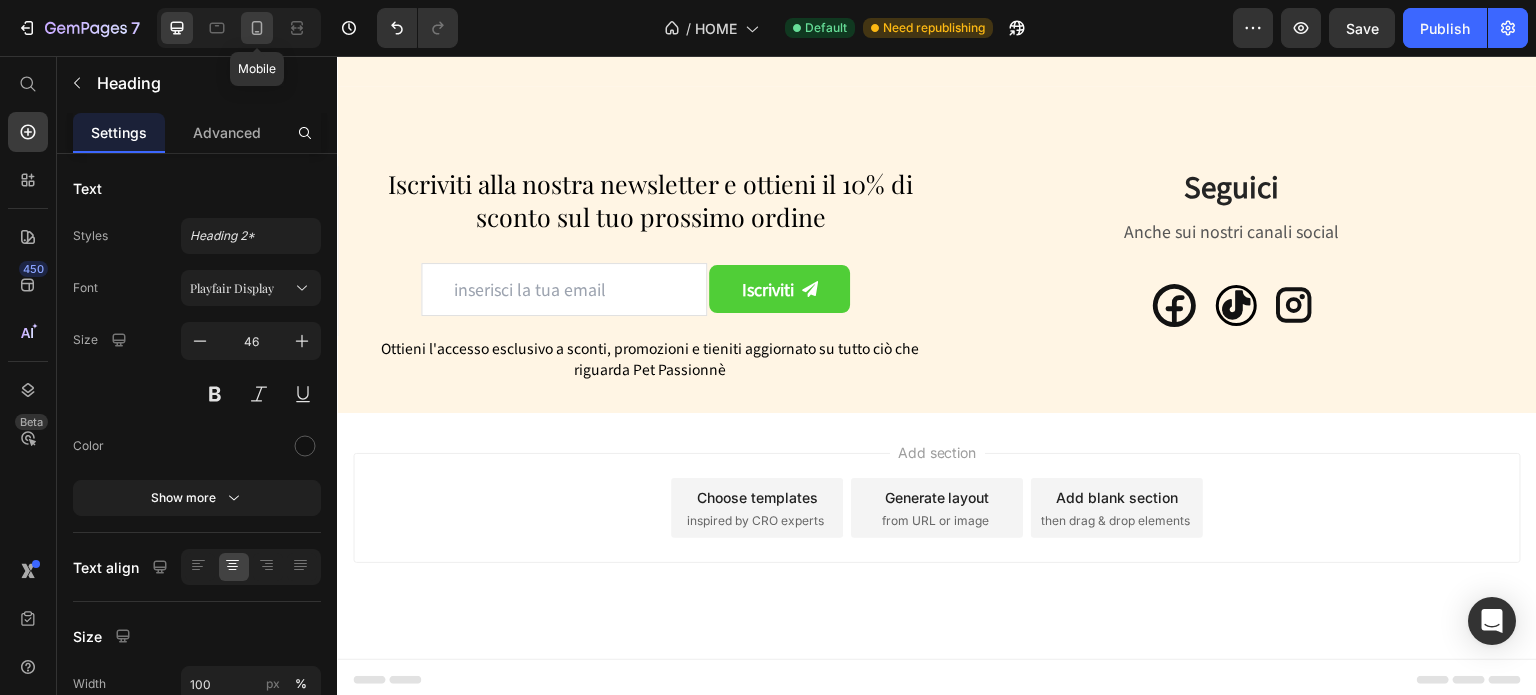 click 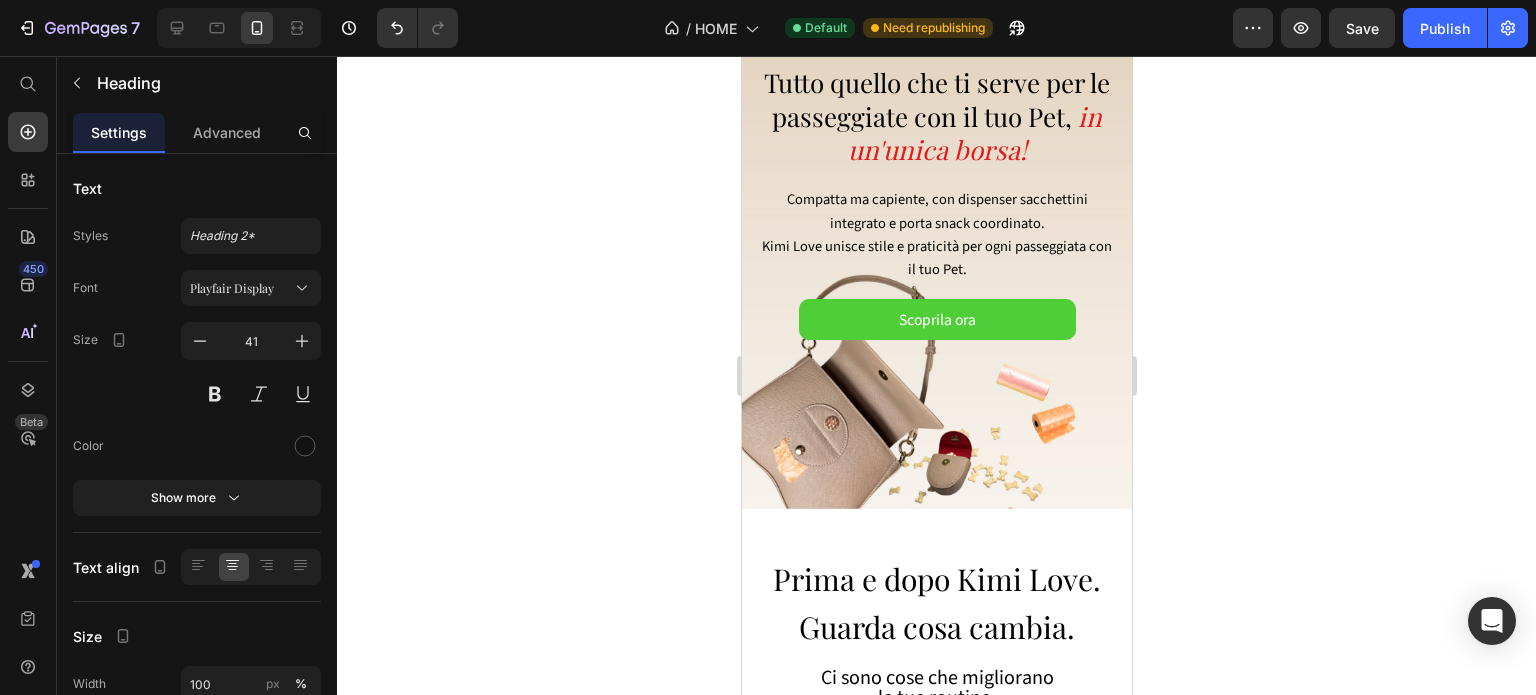 scroll, scrollTop: 100, scrollLeft: 0, axis: vertical 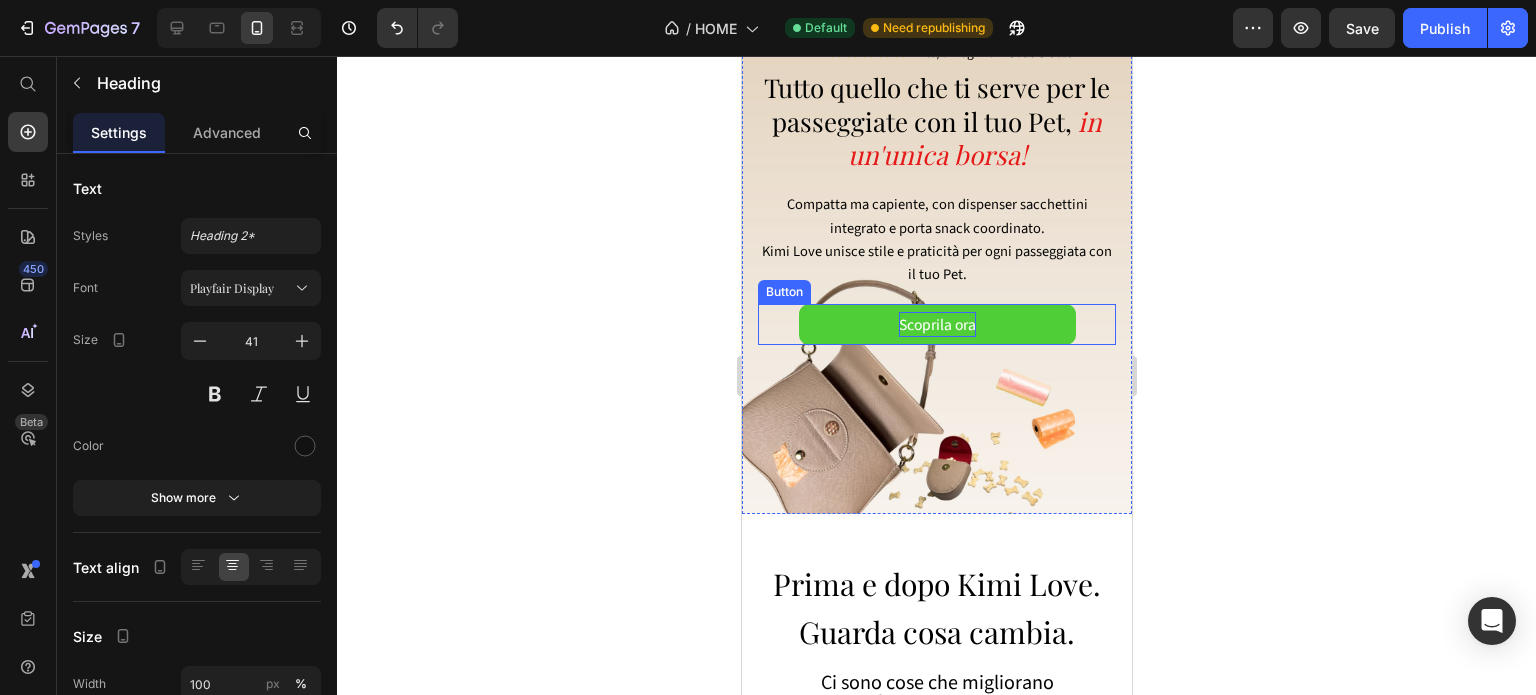 click on "Scoprila ora" at bounding box center [936, 324] 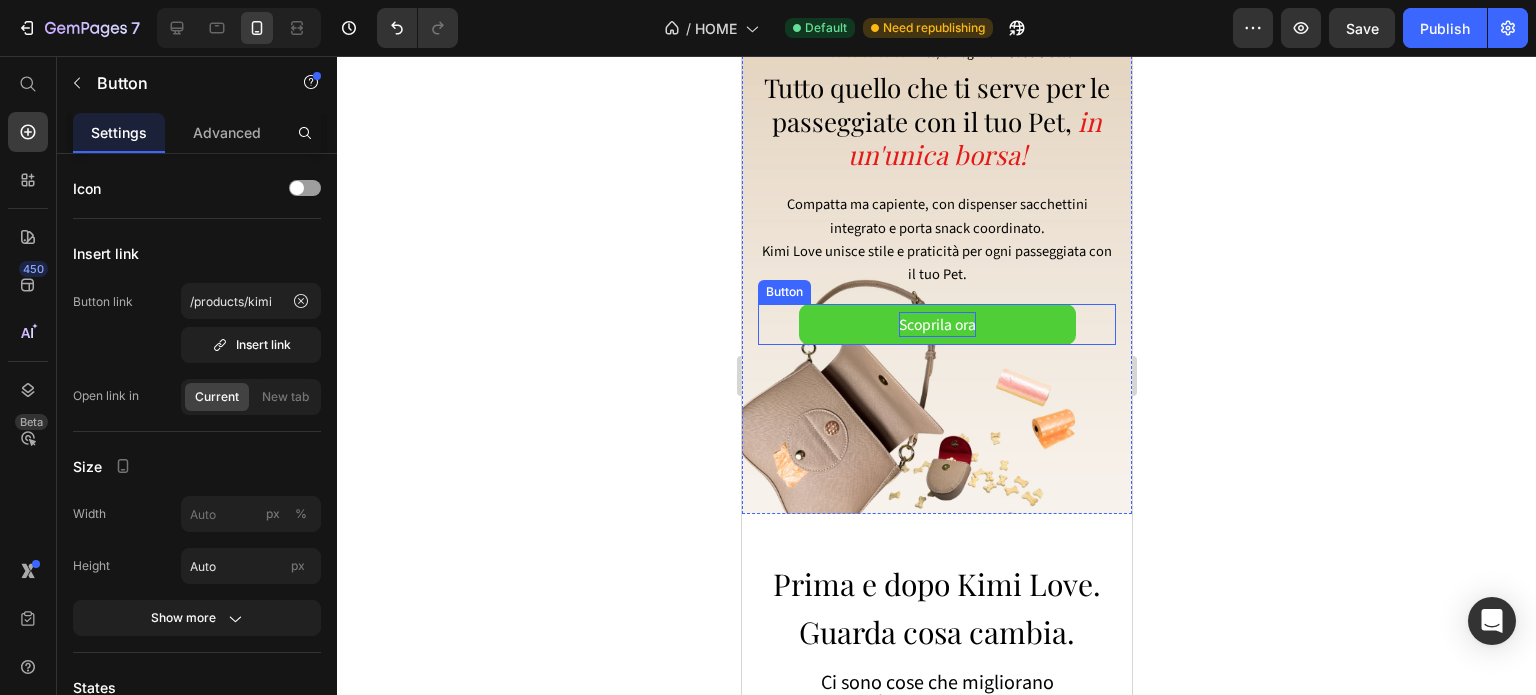 click on "Scoprila ora" at bounding box center [936, 324] 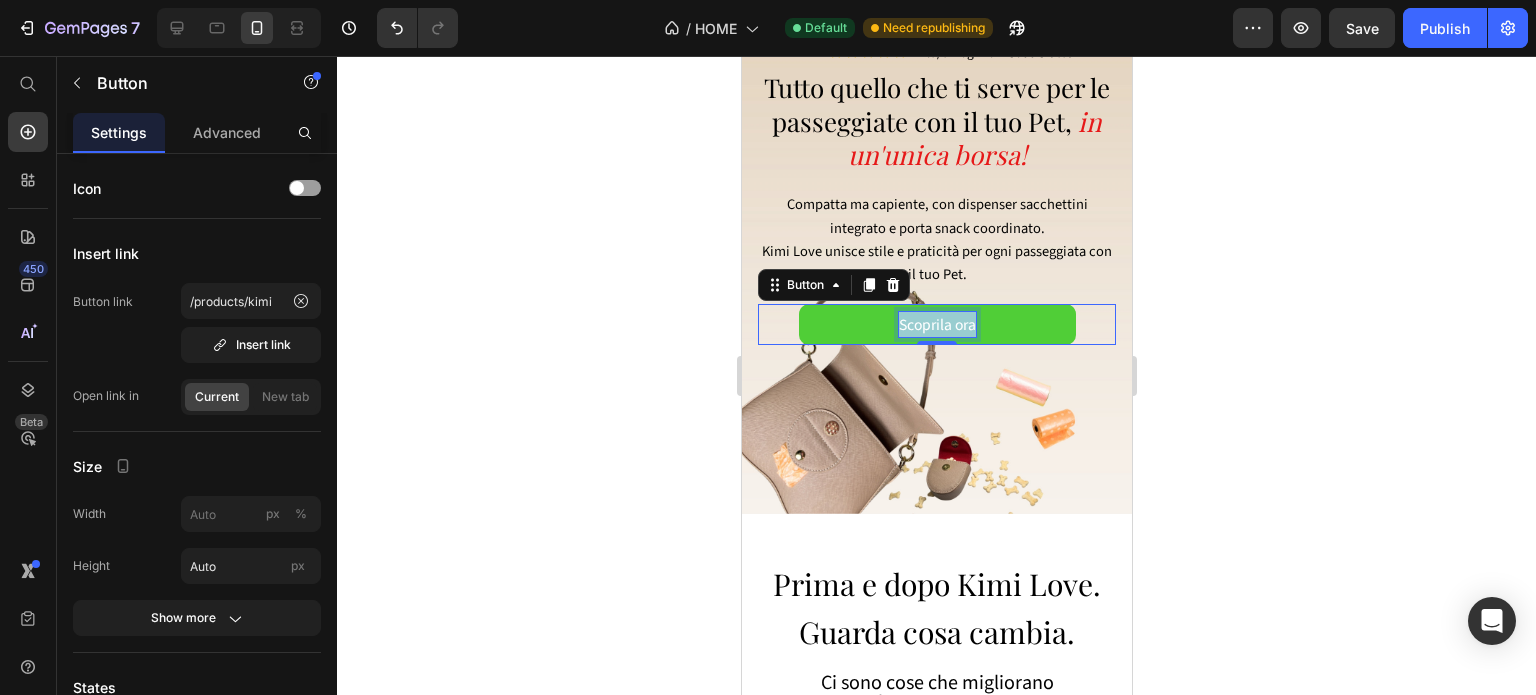 click on "Scoprila ora" at bounding box center [936, 324] 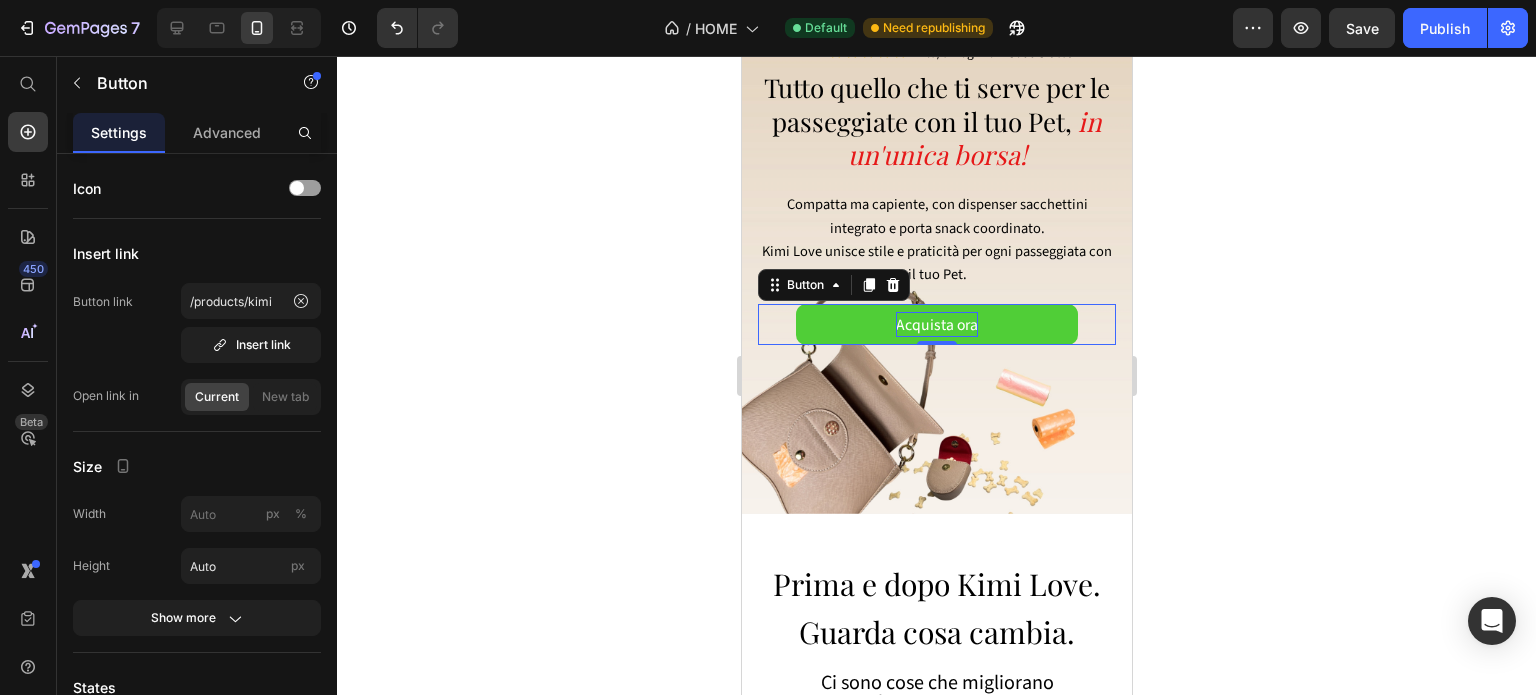 click 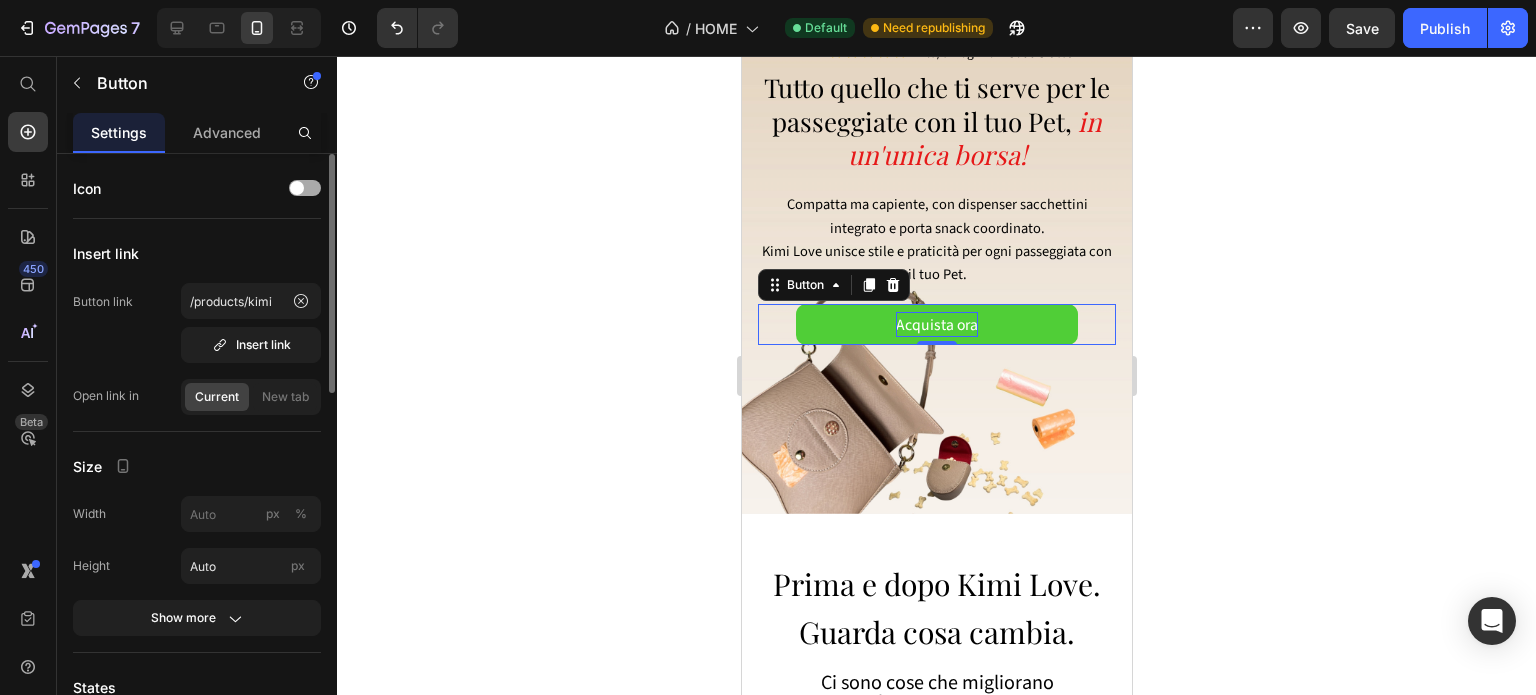 click at bounding box center (305, 188) 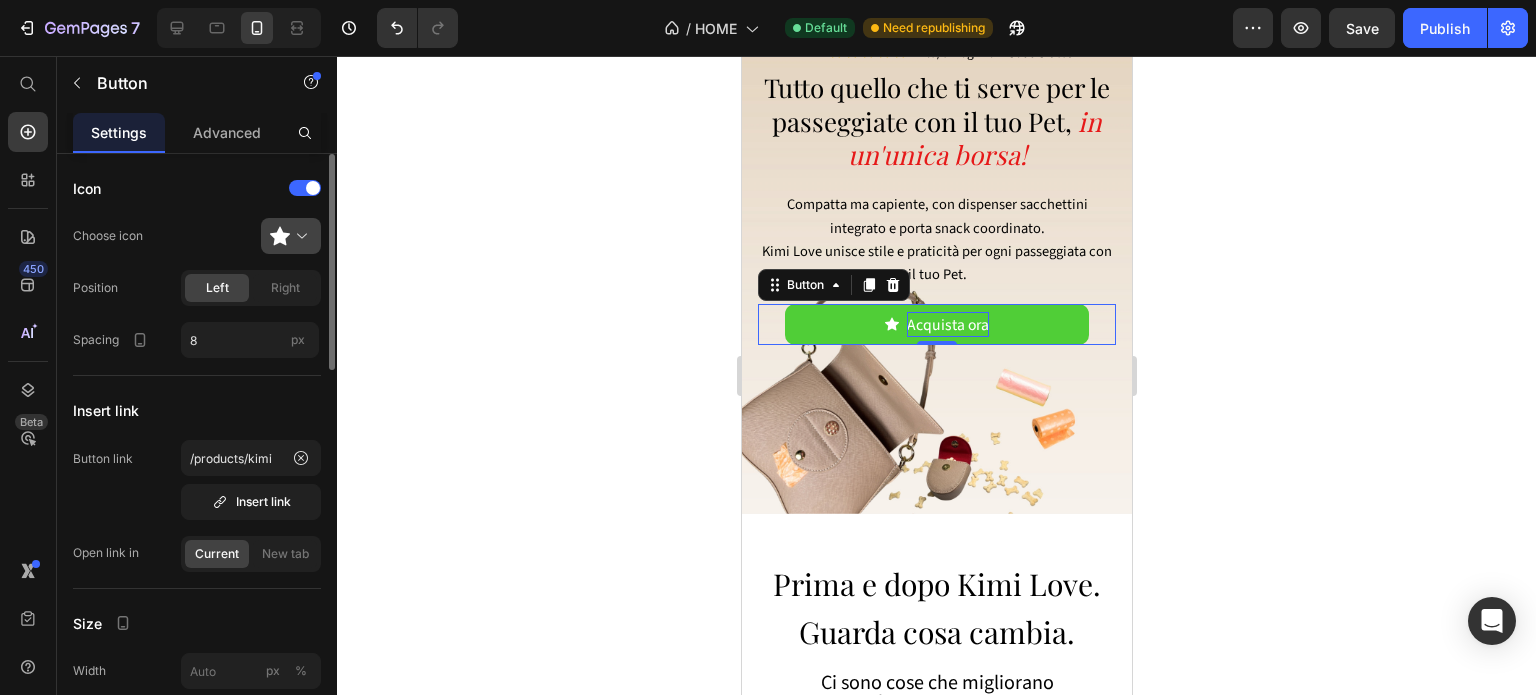 click at bounding box center (299, 236) 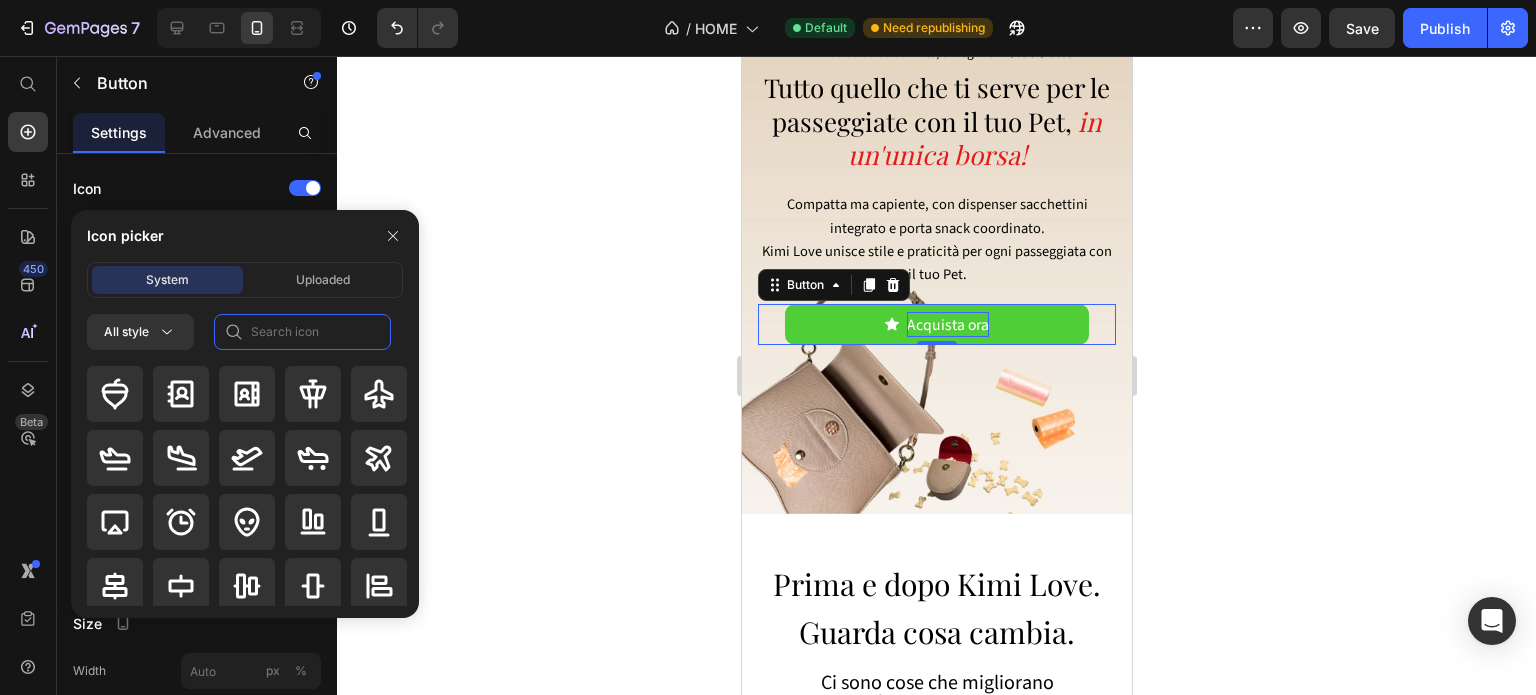 click 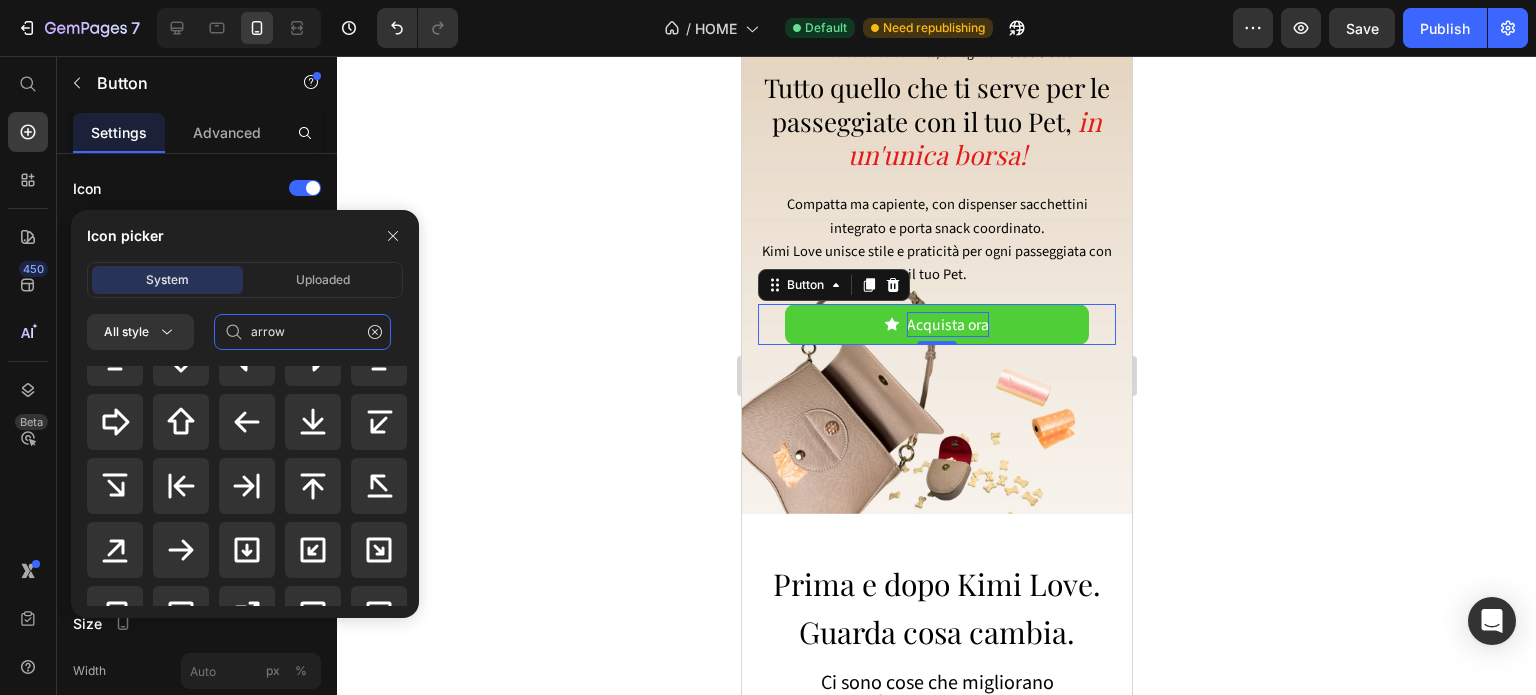 scroll, scrollTop: 600, scrollLeft: 0, axis: vertical 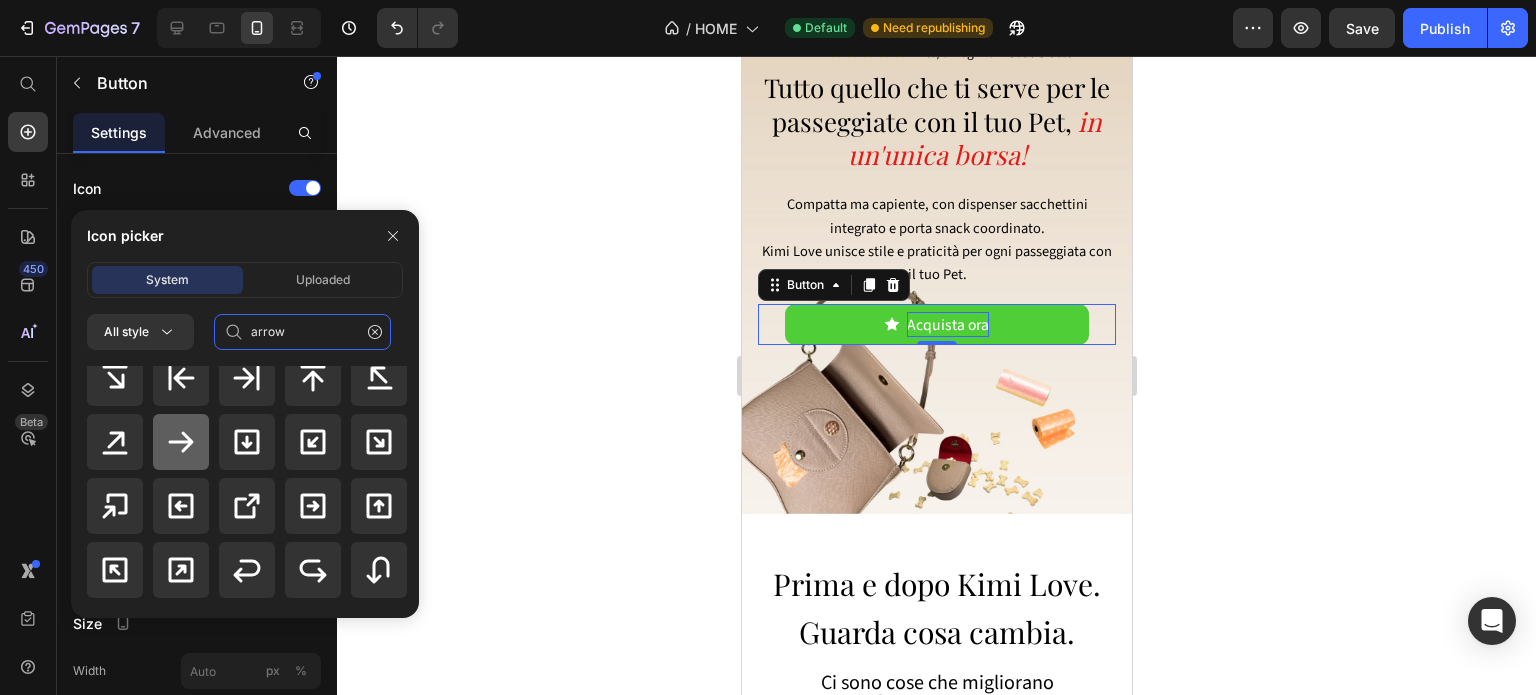type on "arrow" 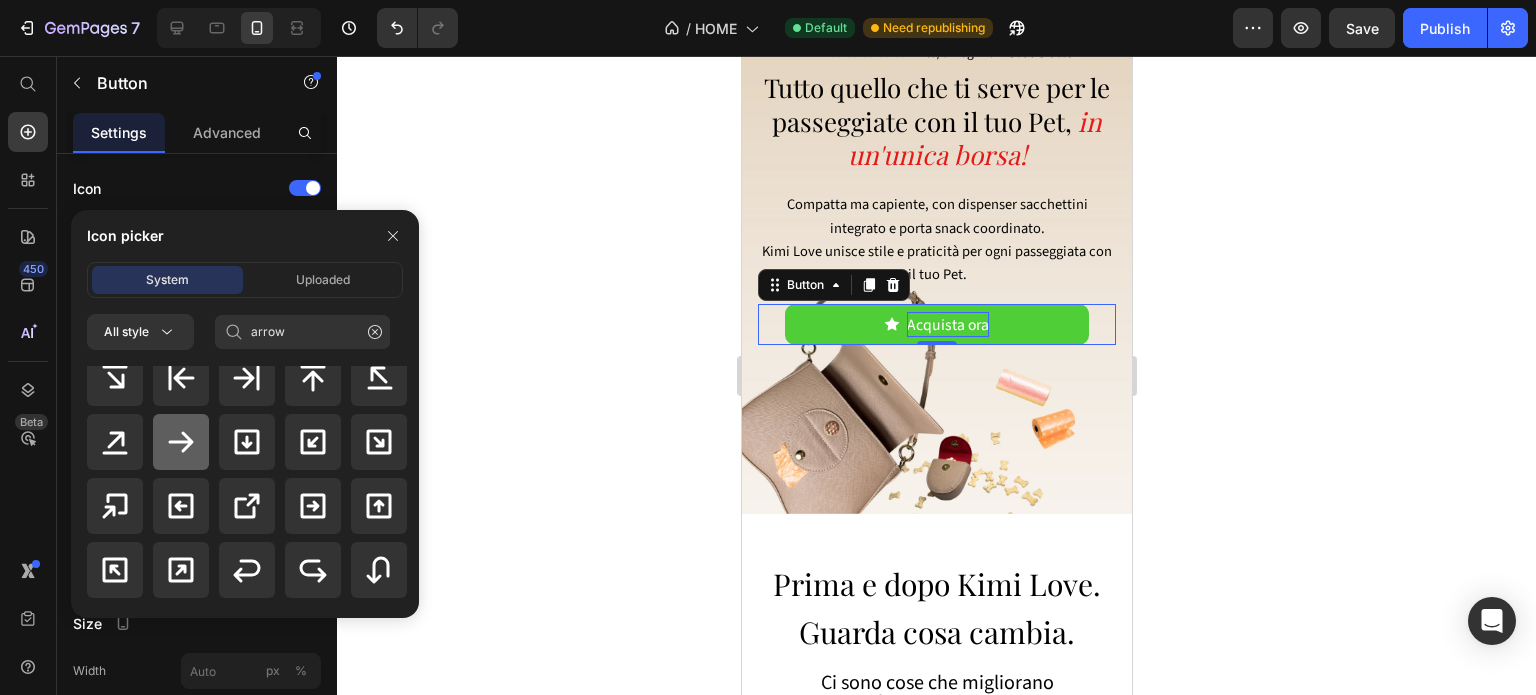 click 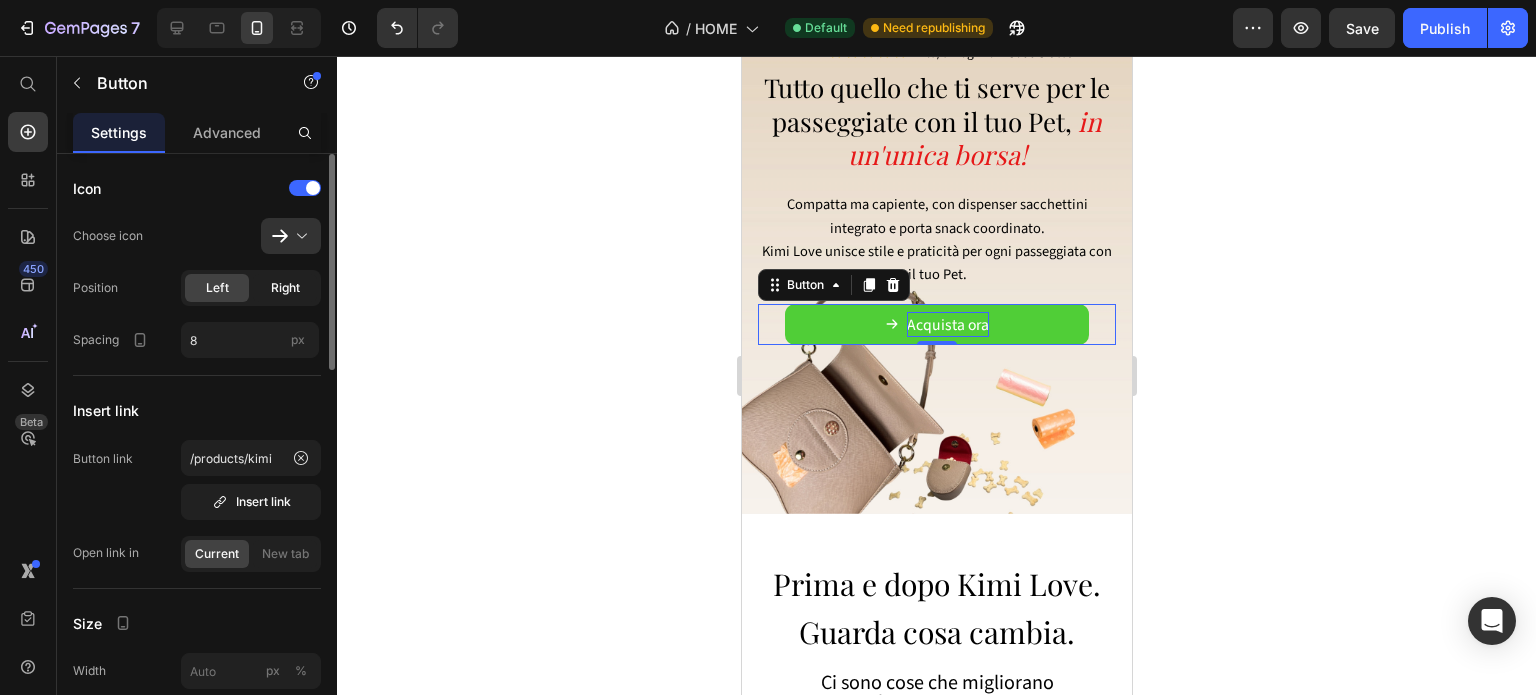 click on "Right" 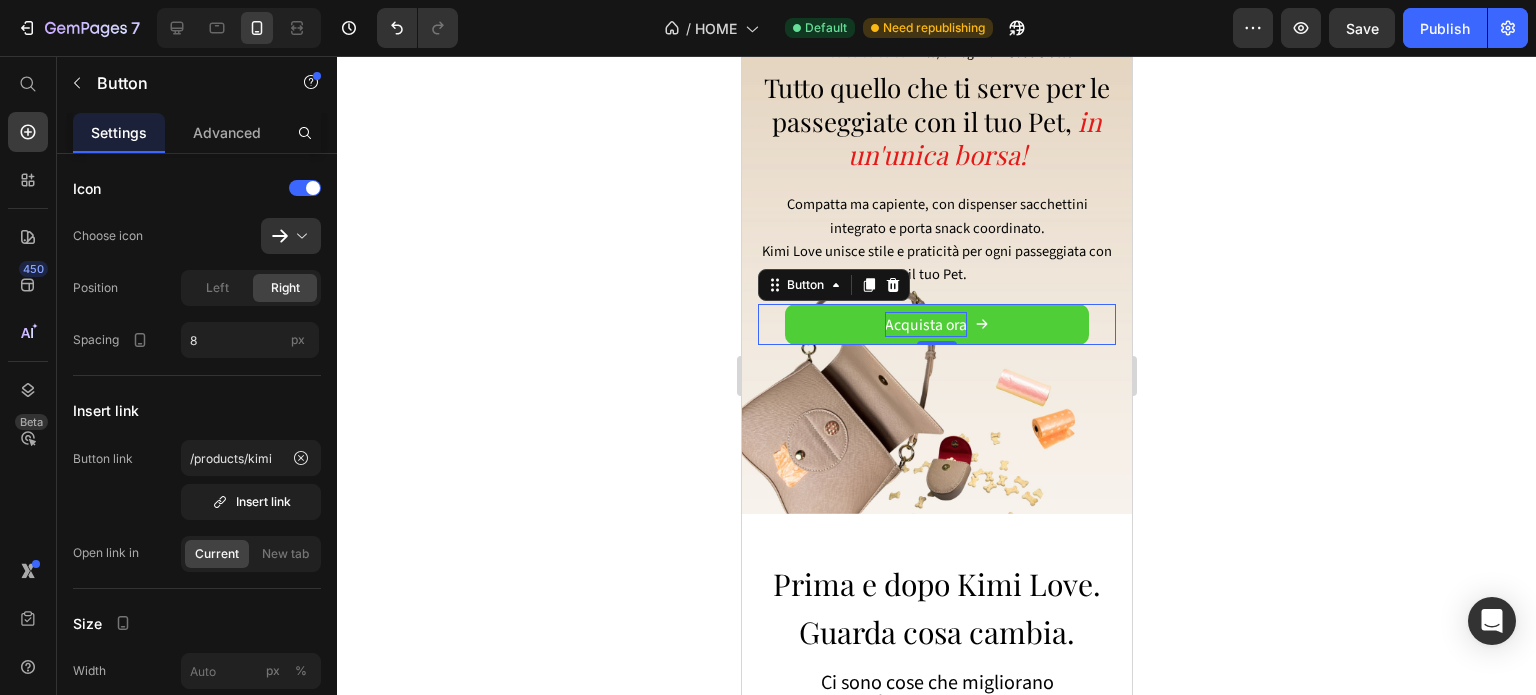 click 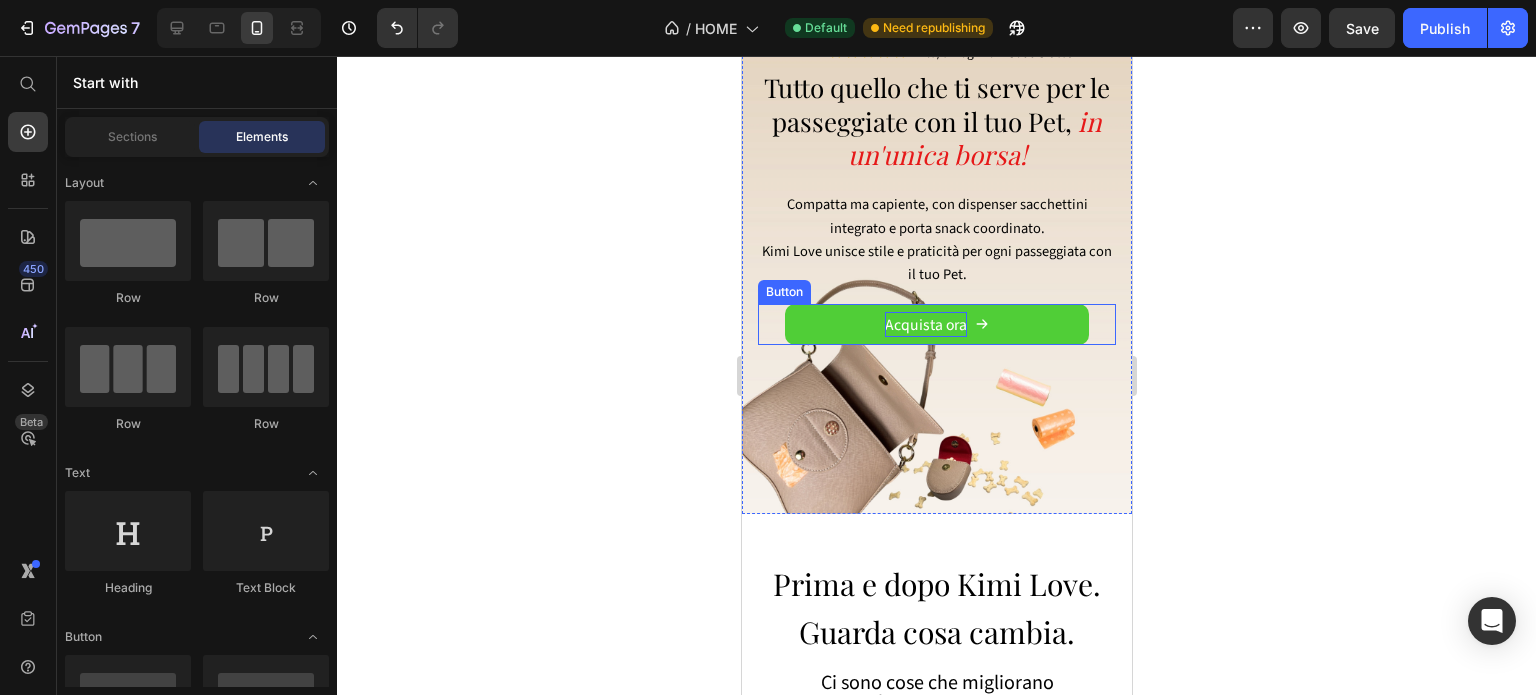 click on "Acquista ora" at bounding box center (925, 324) 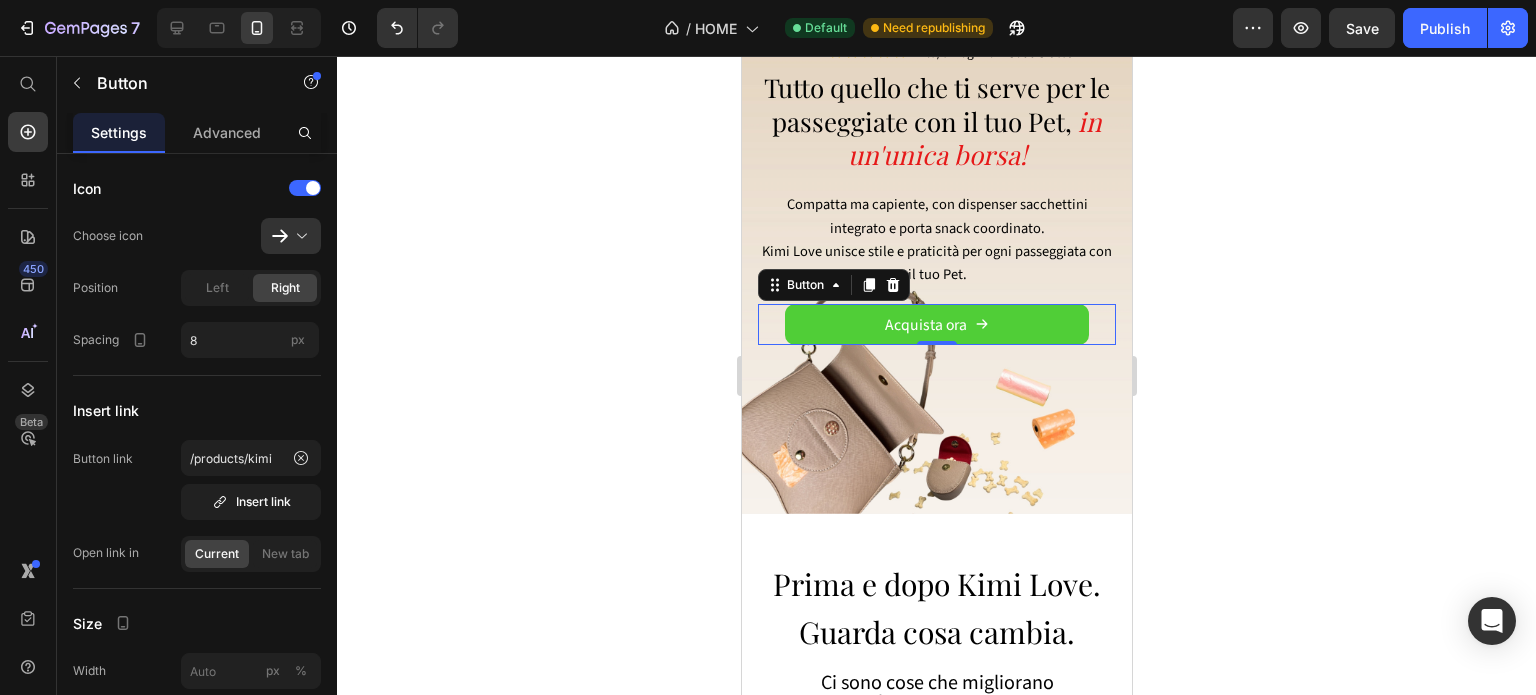 click 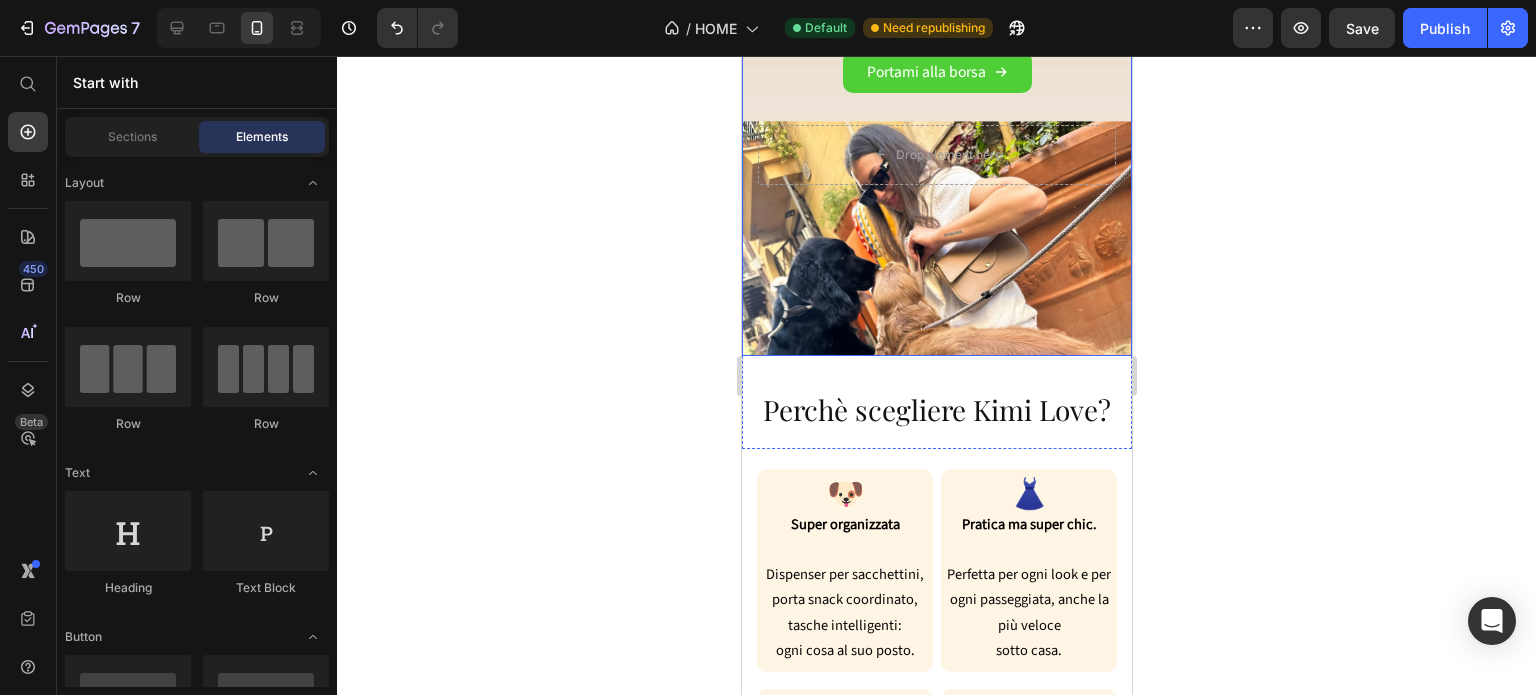 scroll, scrollTop: 3400, scrollLeft: 0, axis: vertical 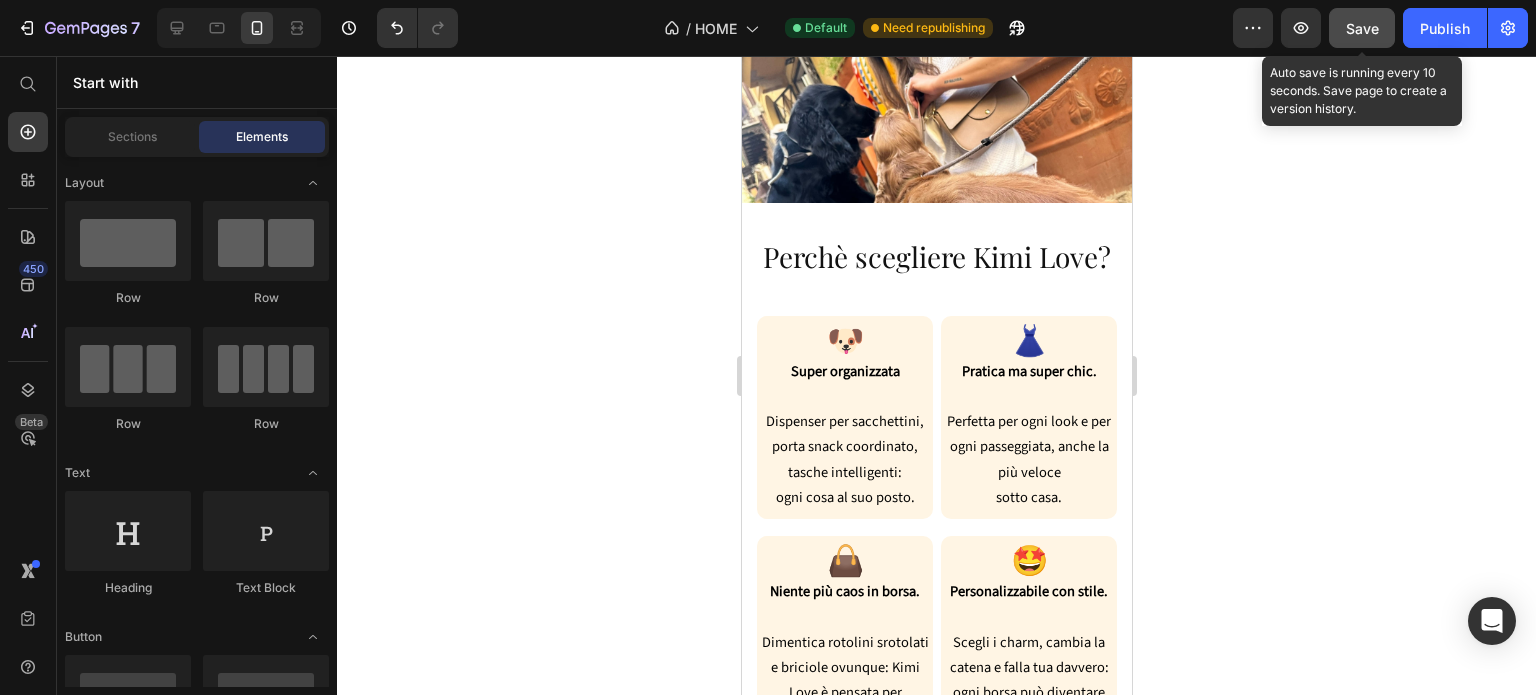 click on "Save" 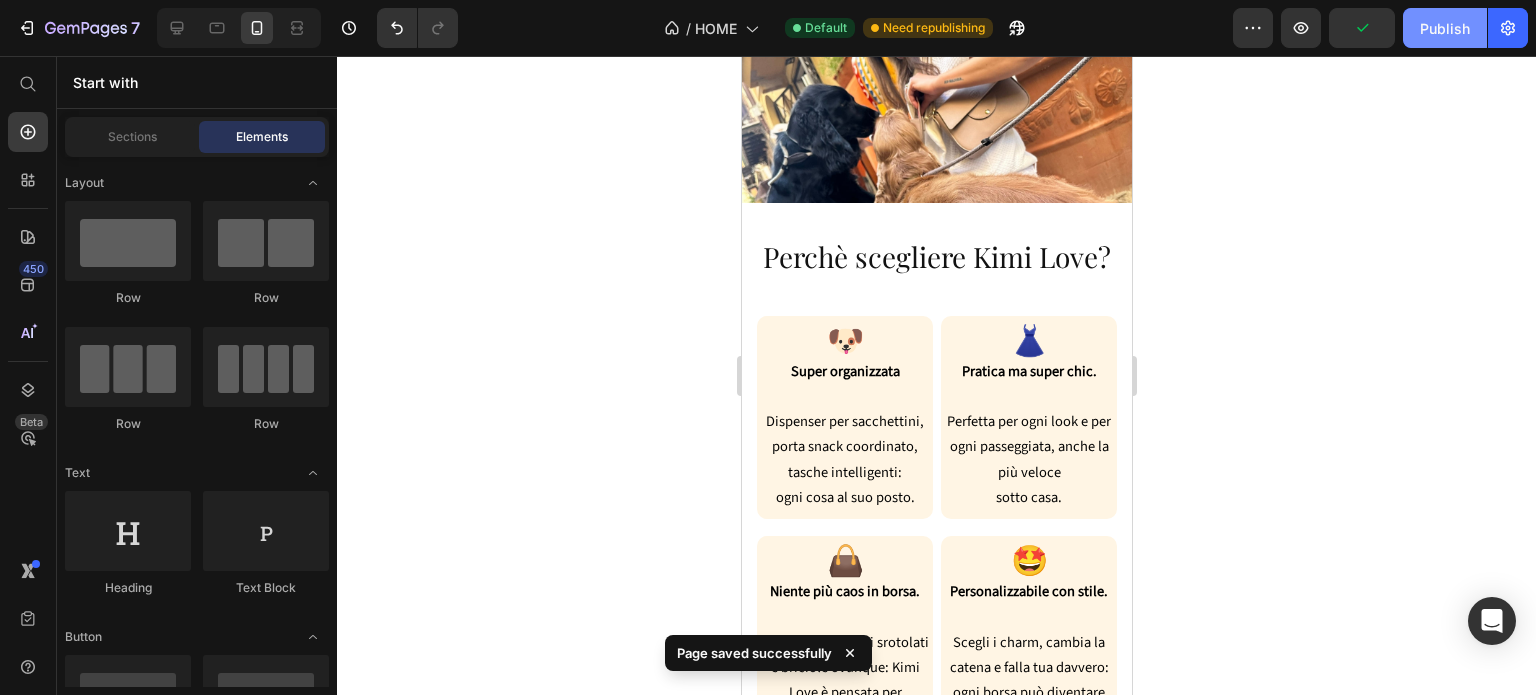 click on "Publish" at bounding box center (1445, 28) 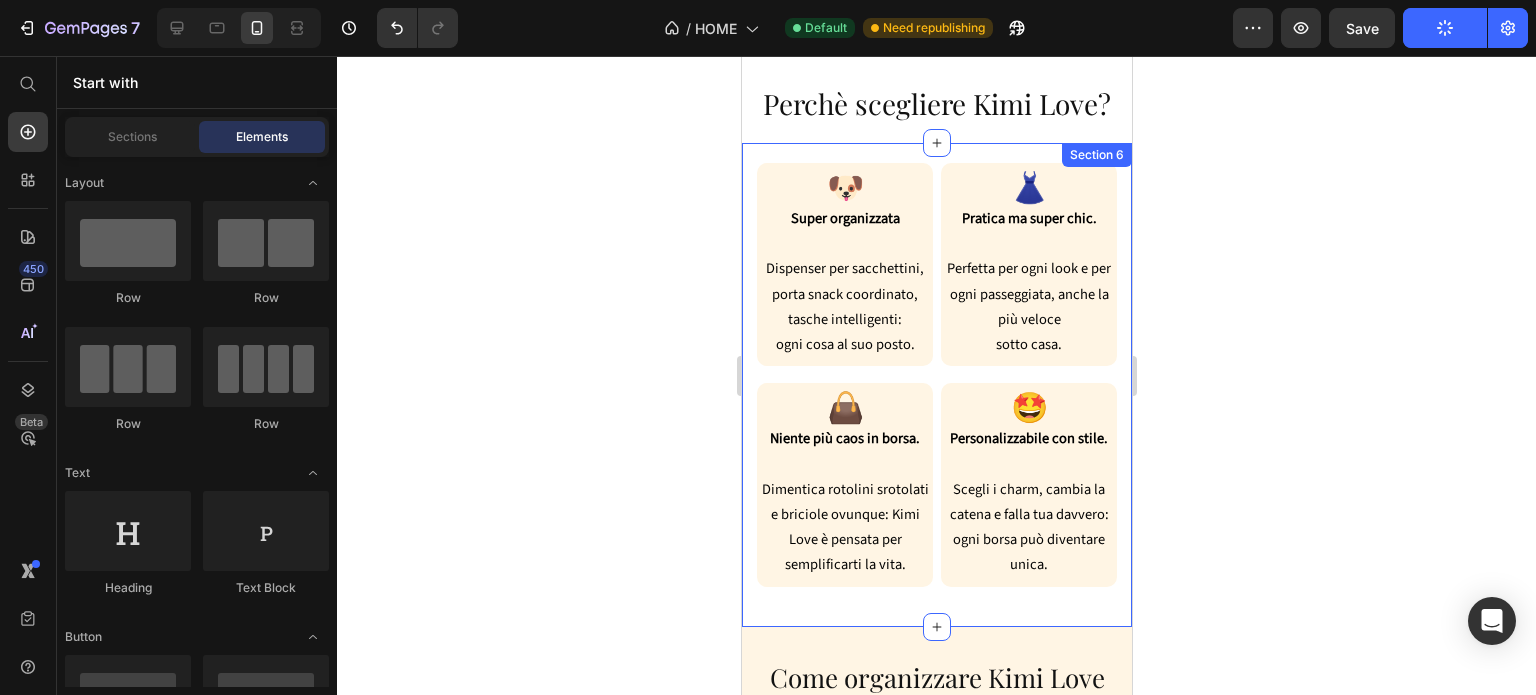 scroll, scrollTop: 3500, scrollLeft: 0, axis: vertical 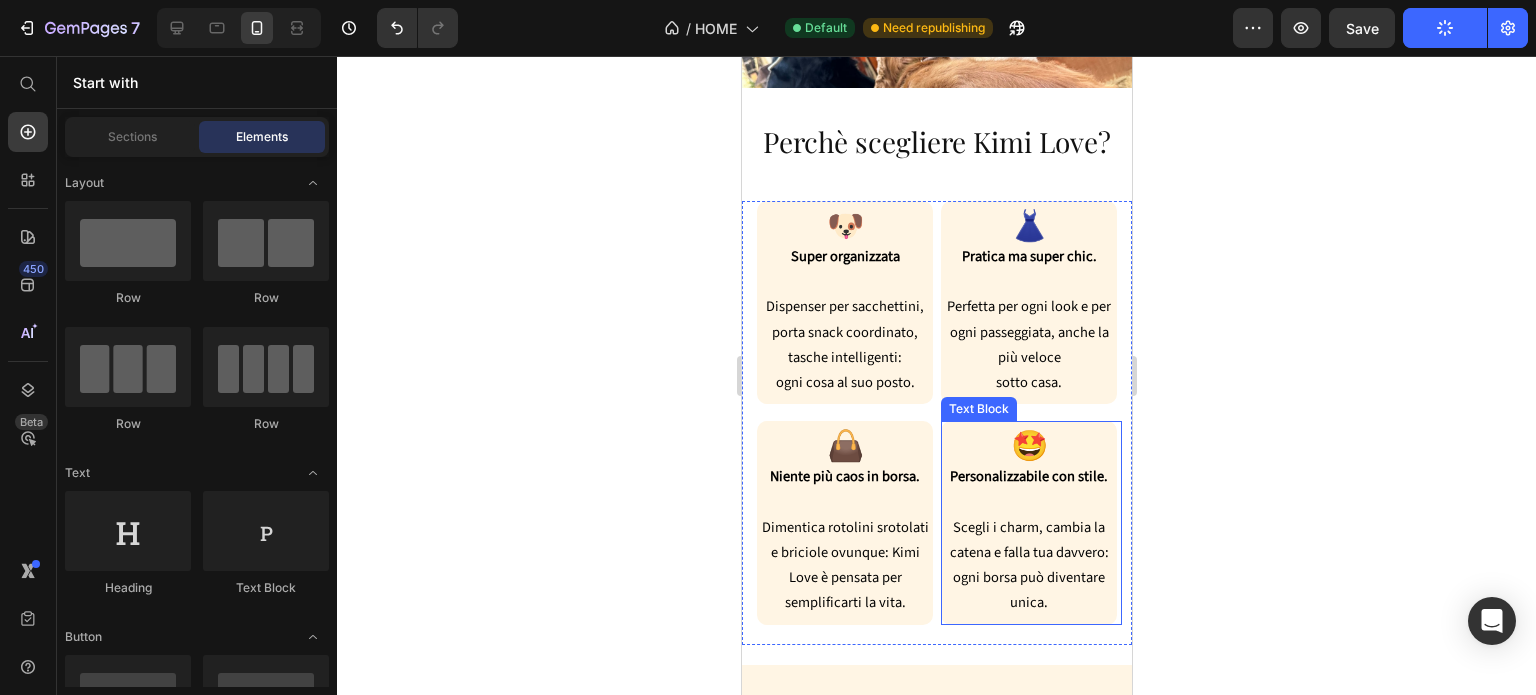 click on "🤩" at bounding box center [1028, 447] 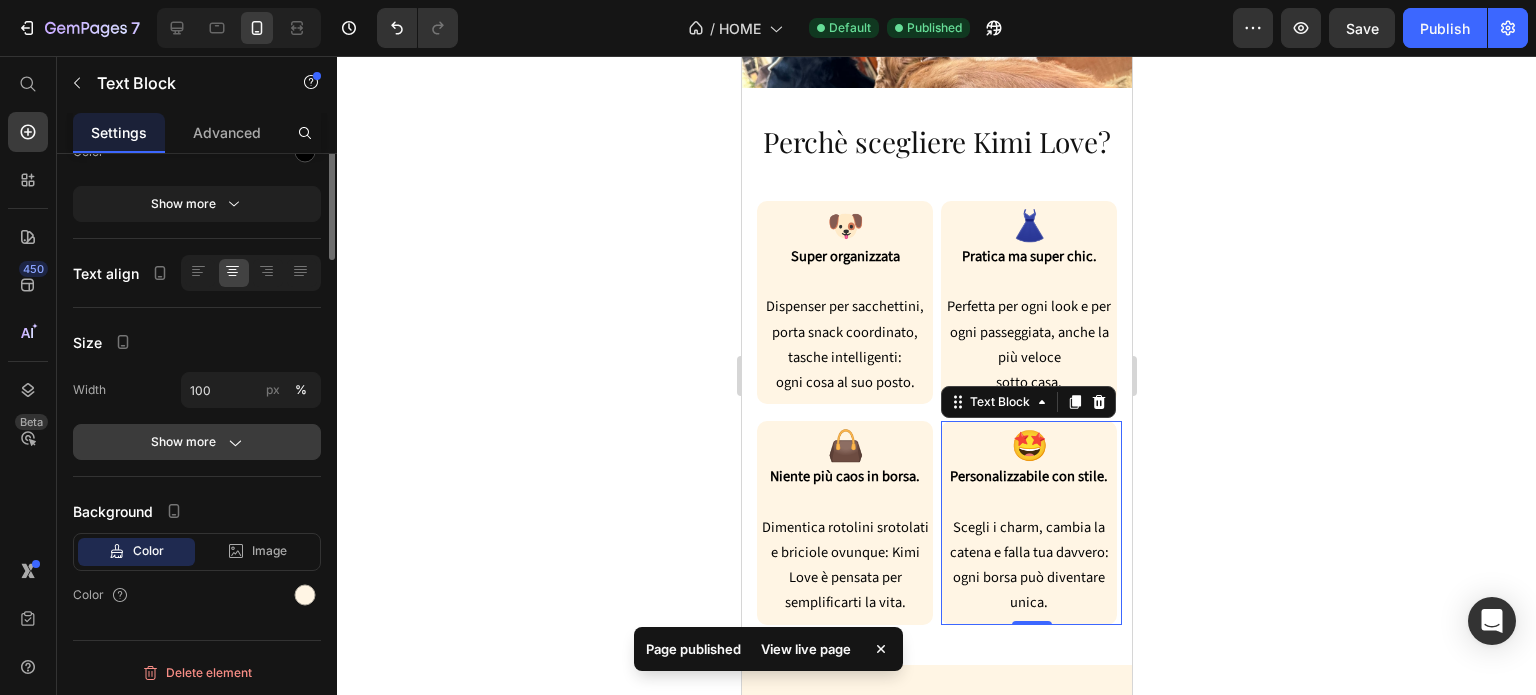 scroll, scrollTop: 0, scrollLeft: 0, axis: both 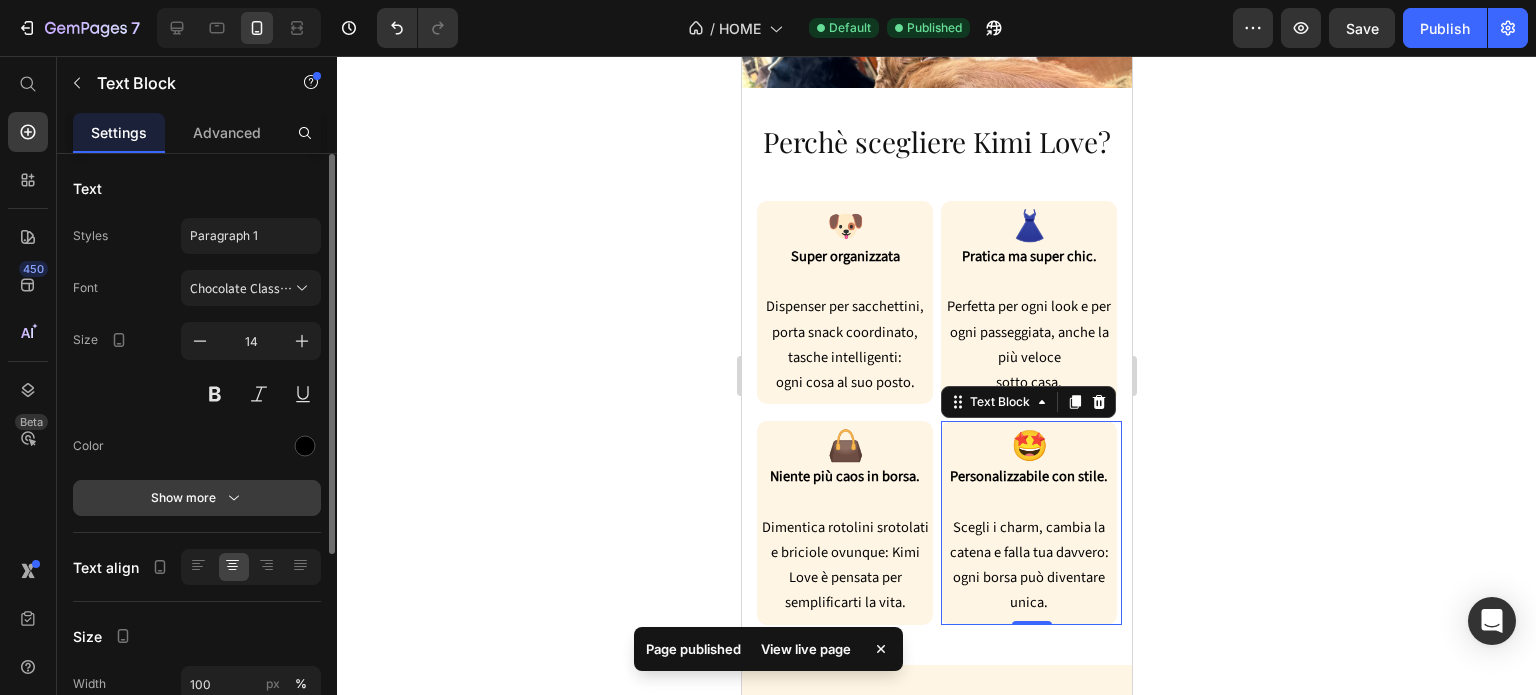 click on "Show more" at bounding box center (197, 498) 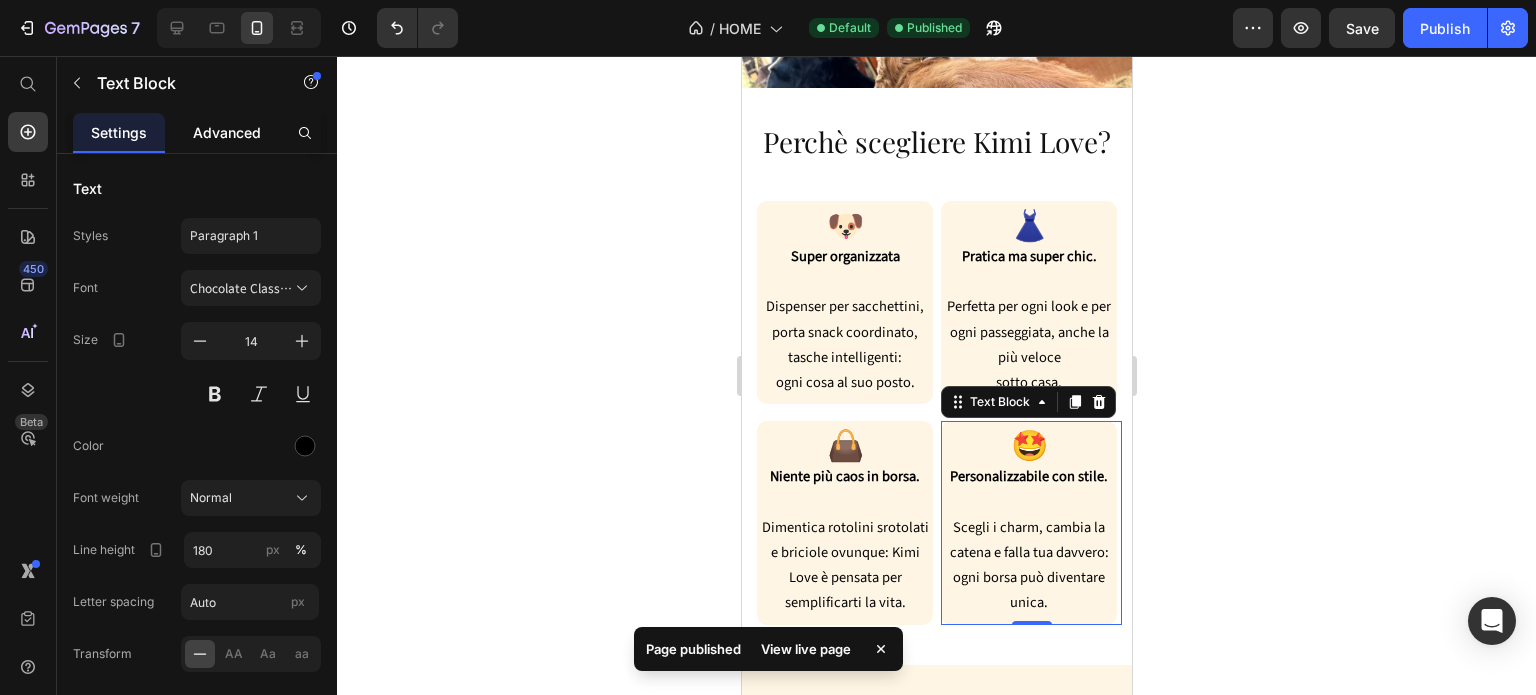click on "Advanced" at bounding box center (227, 132) 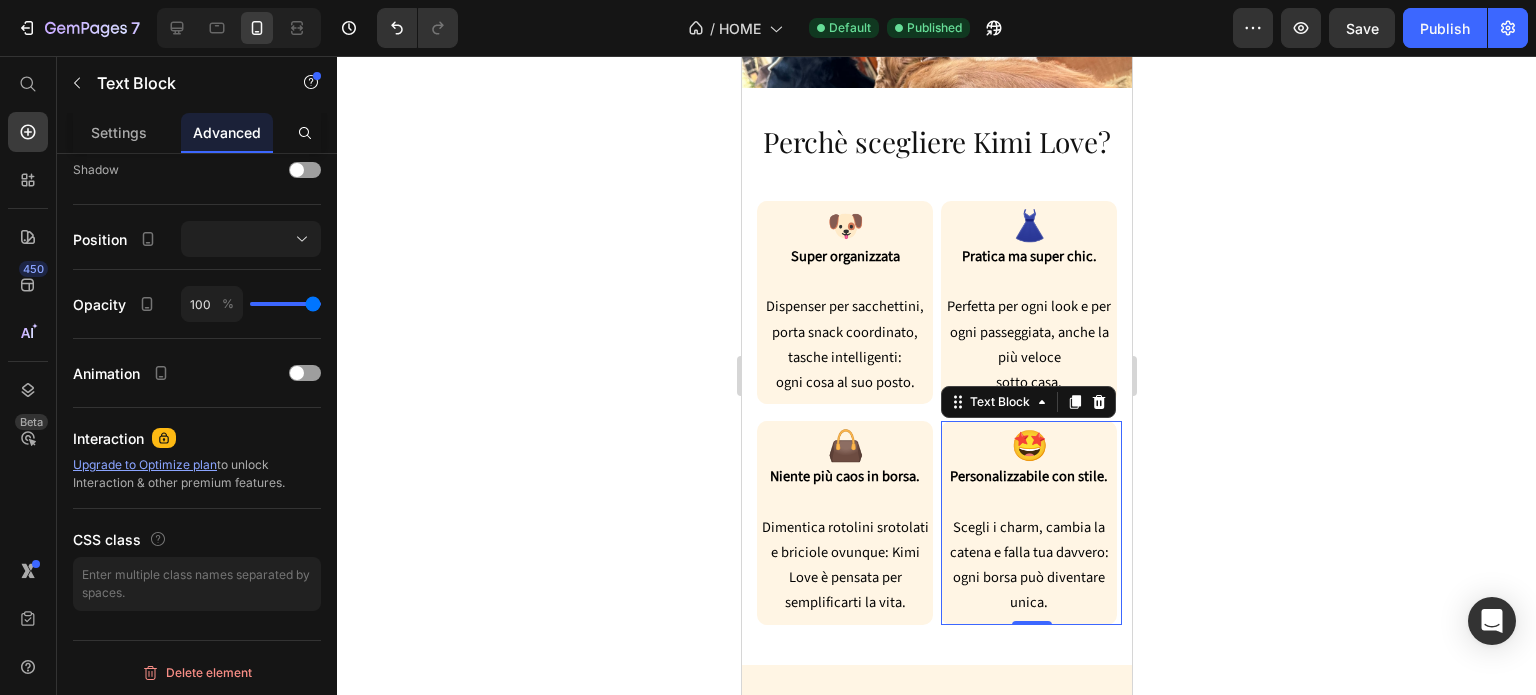 scroll, scrollTop: 172, scrollLeft: 0, axis: vertical 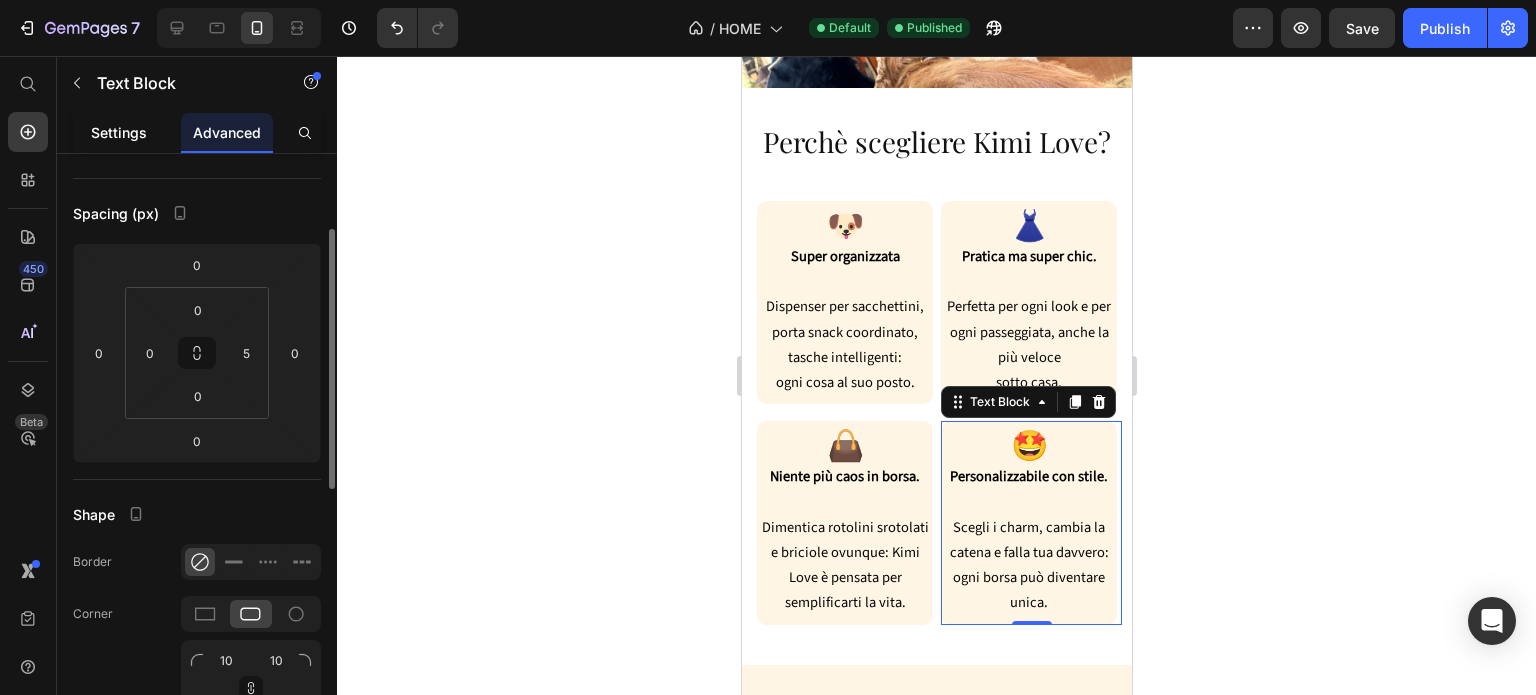 click on "Settings" at bounding box center [119, 132] 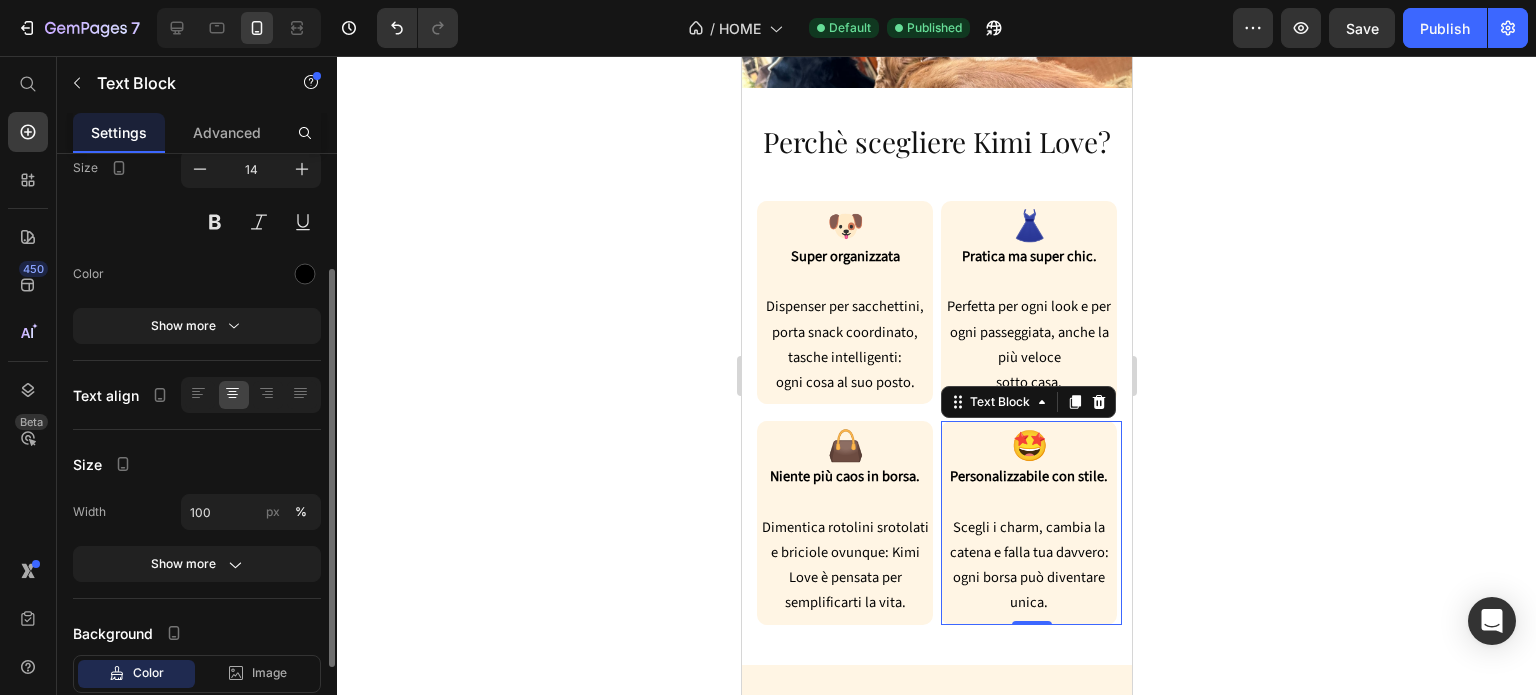 scroll, scrollTop: 0, scrollLeft: 0, axis: both 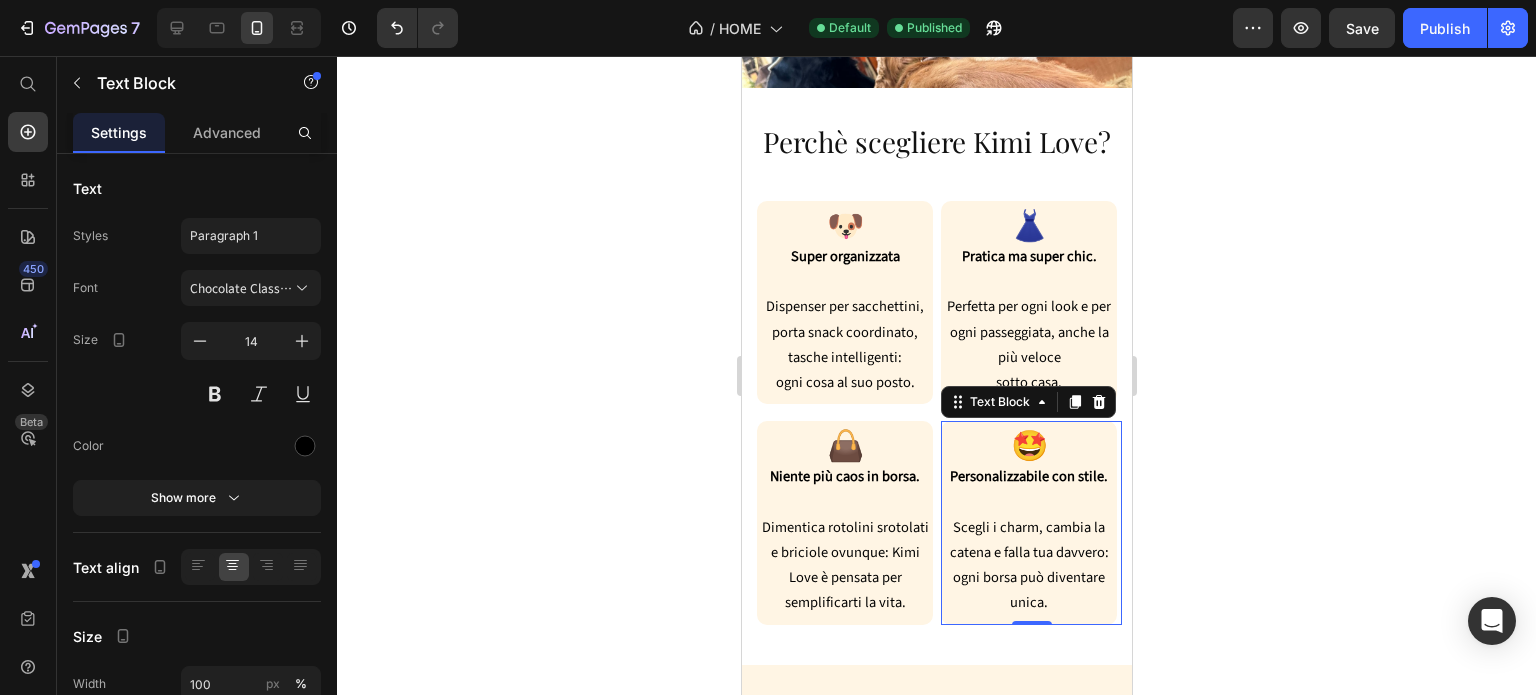 click 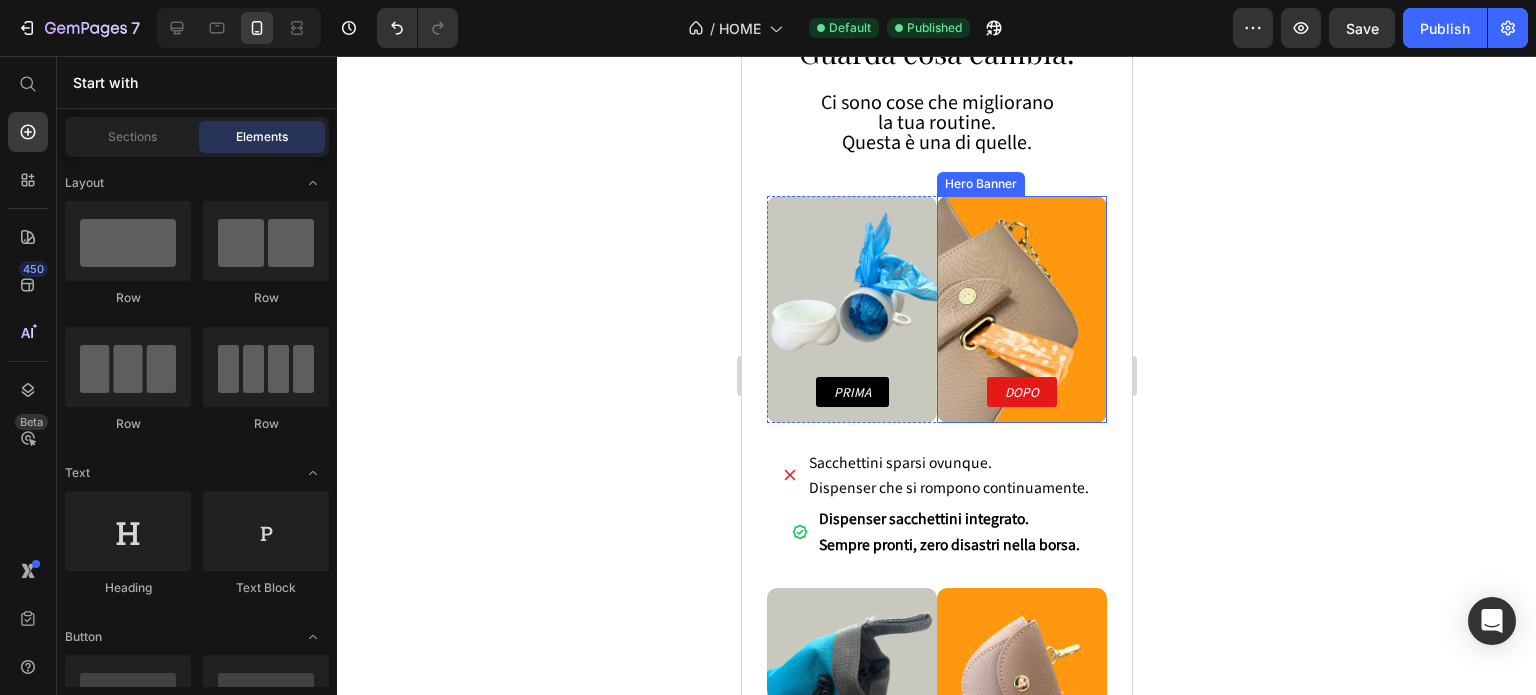 scroll, scrollTop: 800, scrollLeft: 0, axis: vertical 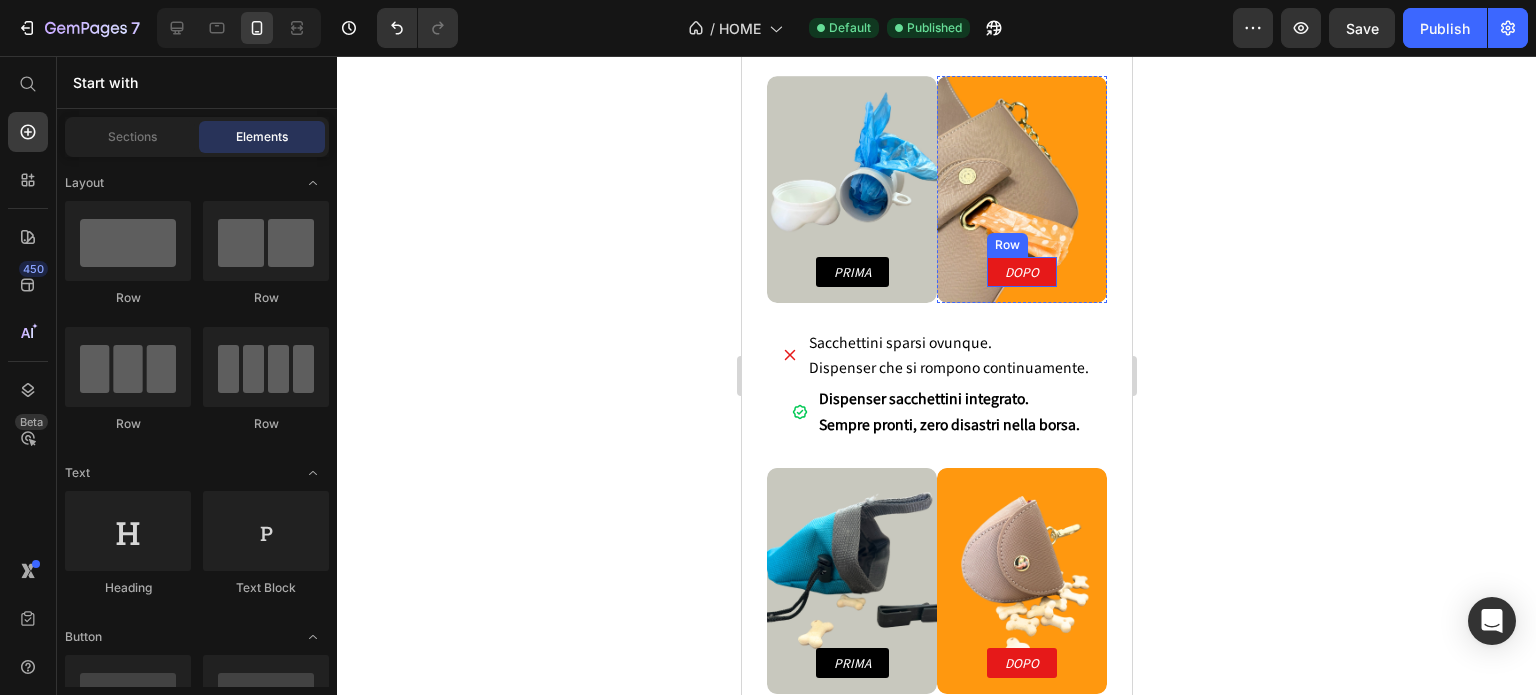click on "DOPO Text Block Row" at bounding box center (1021, 272) 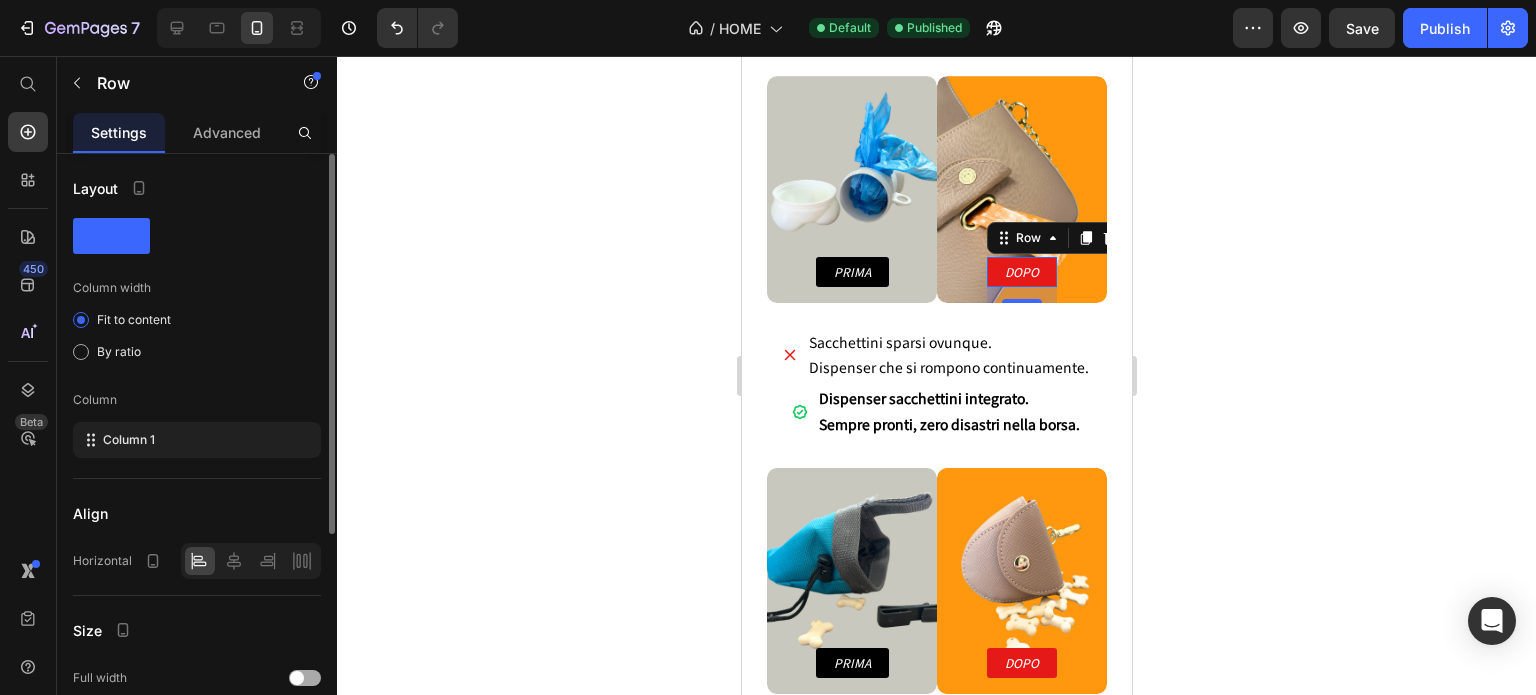 scroll, scrollTop: 300, scrollLeft: 0, axis: vertical 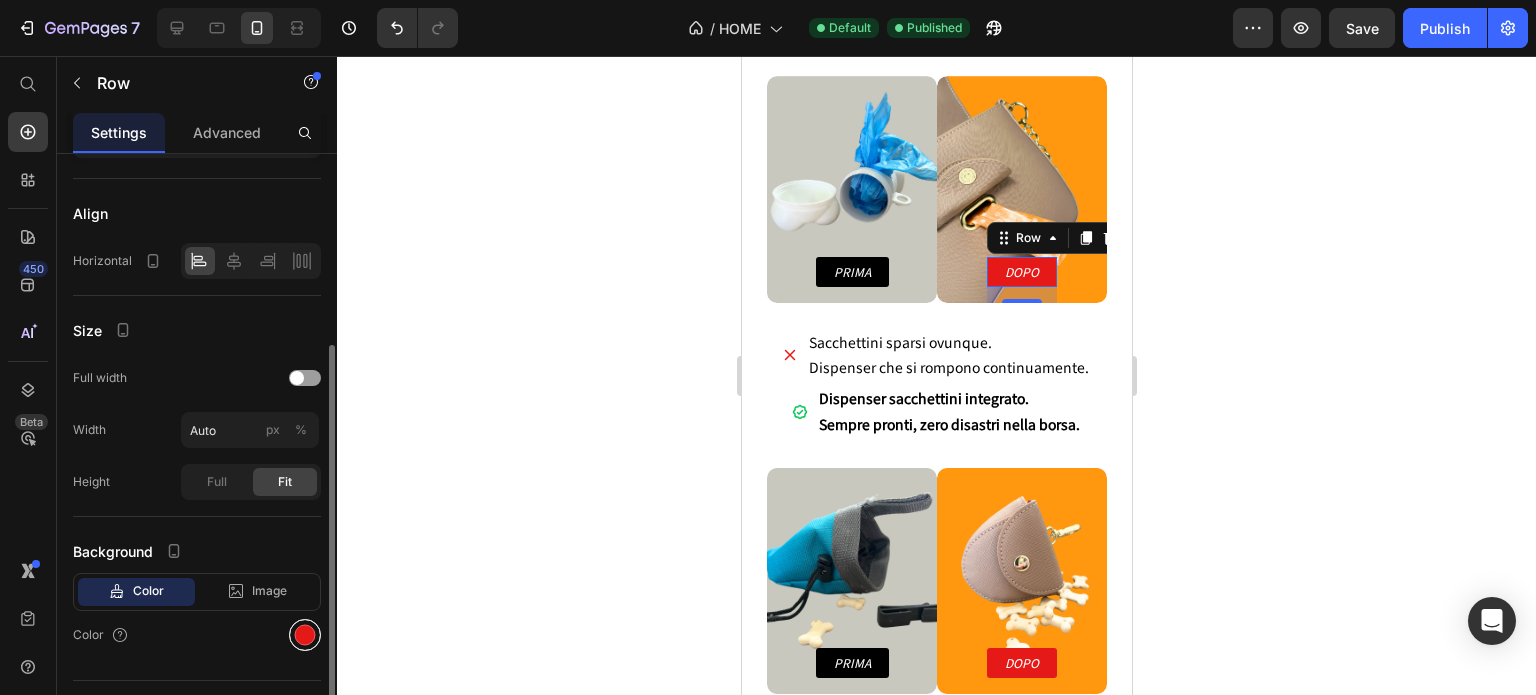 click at bounding box center (305, 635) 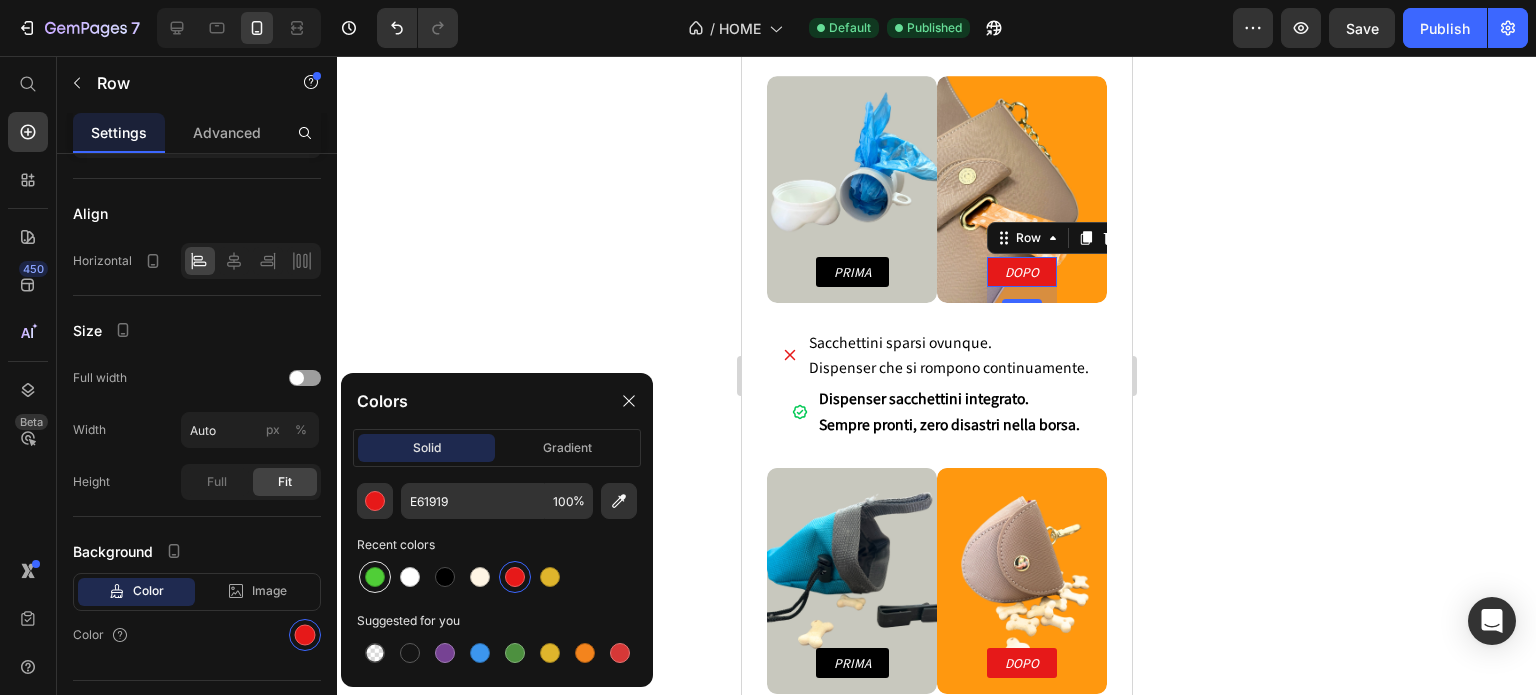 click at bounding box center (375, 577) 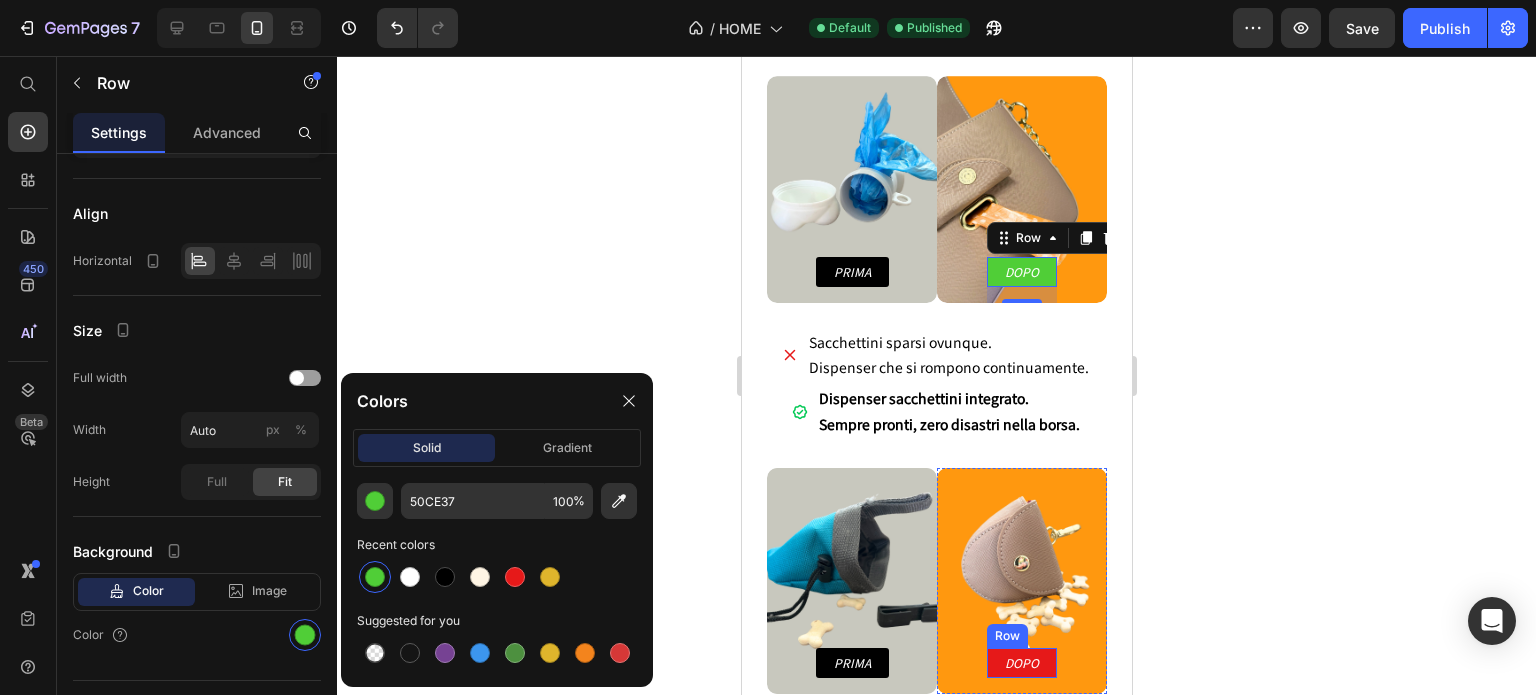 click on "DOPO Text Block Row" at bounding box center [1021, 663] 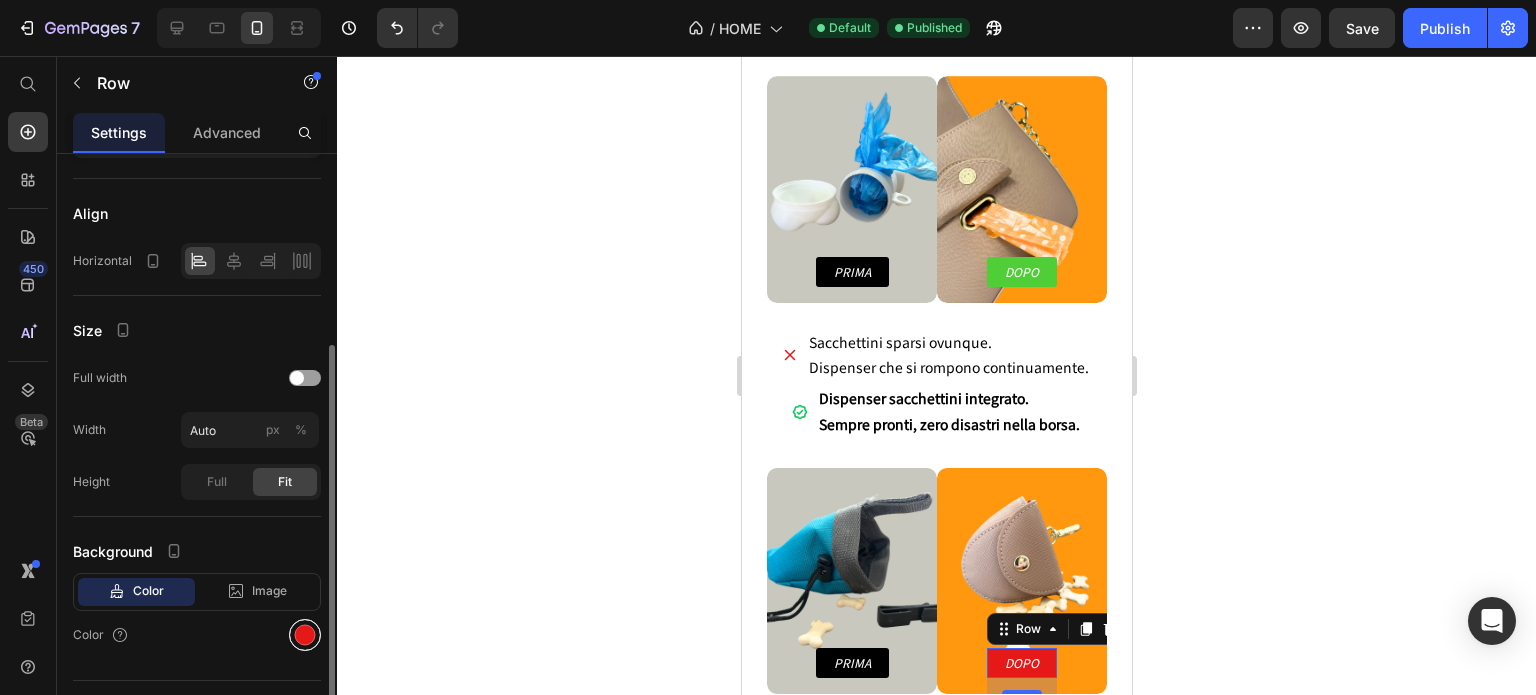 click at bounding box center [305, 635] 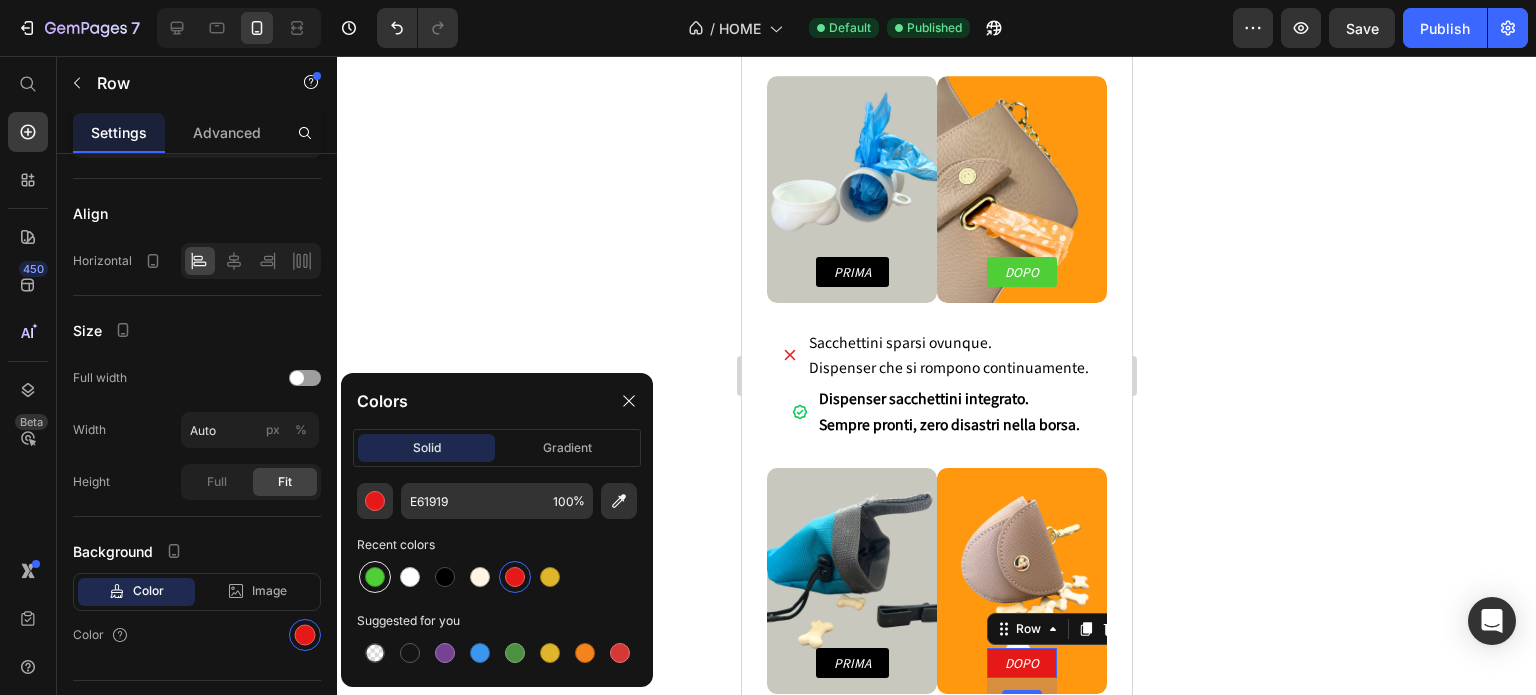 click at bounding box center [375, 577] 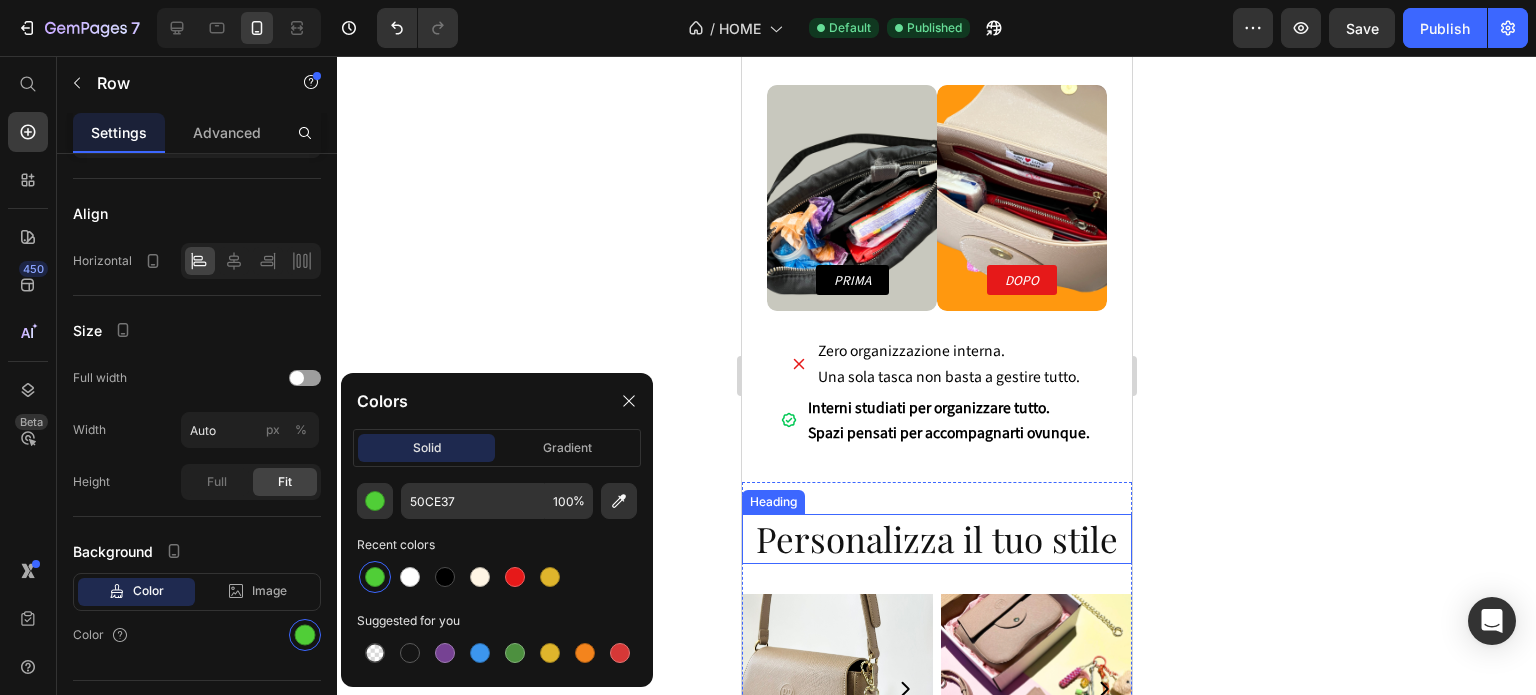 scroll, scrollTop: 1600, scrollLeft: 0, axis: vertical 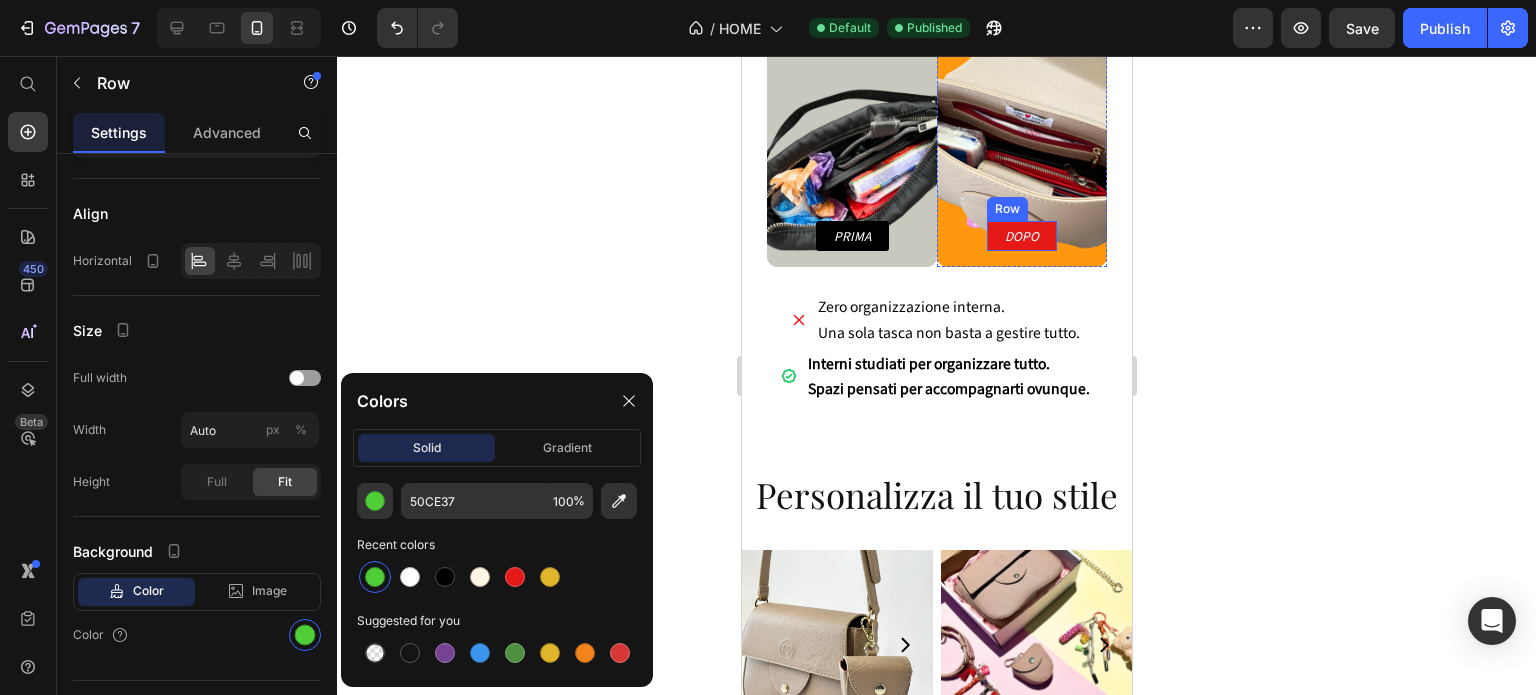 click on "DOPO Text Block Row" at bounding box center (1021, 236) 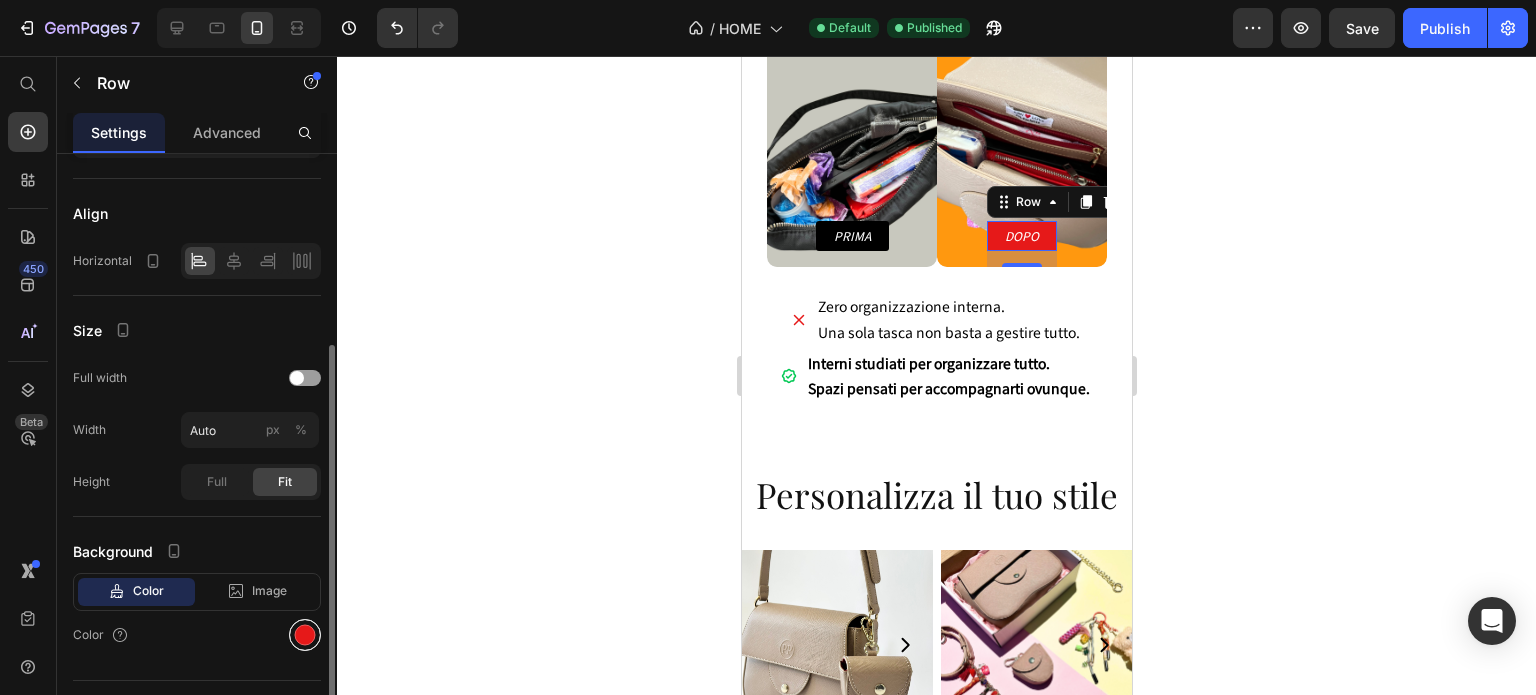 click at bounding box center [305, 635] 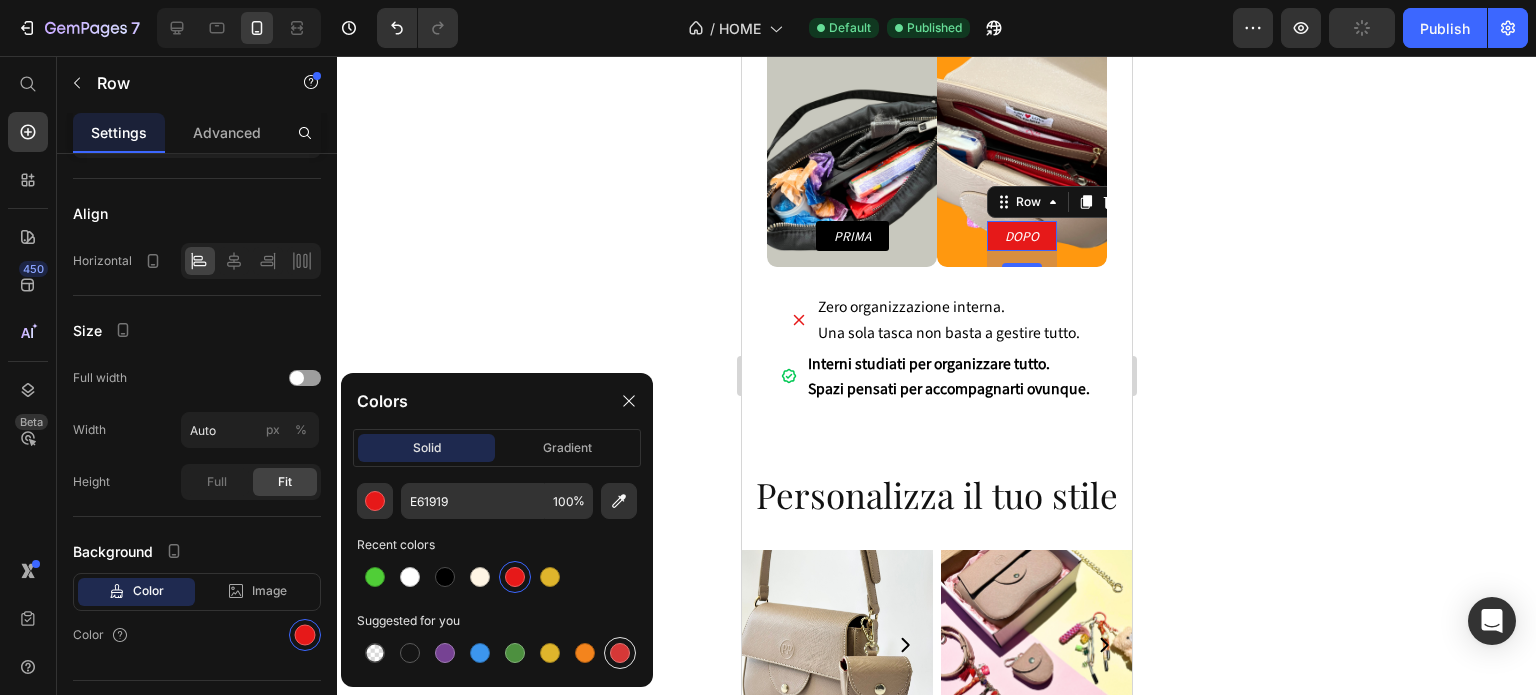 click at bounding box center (620, 653) 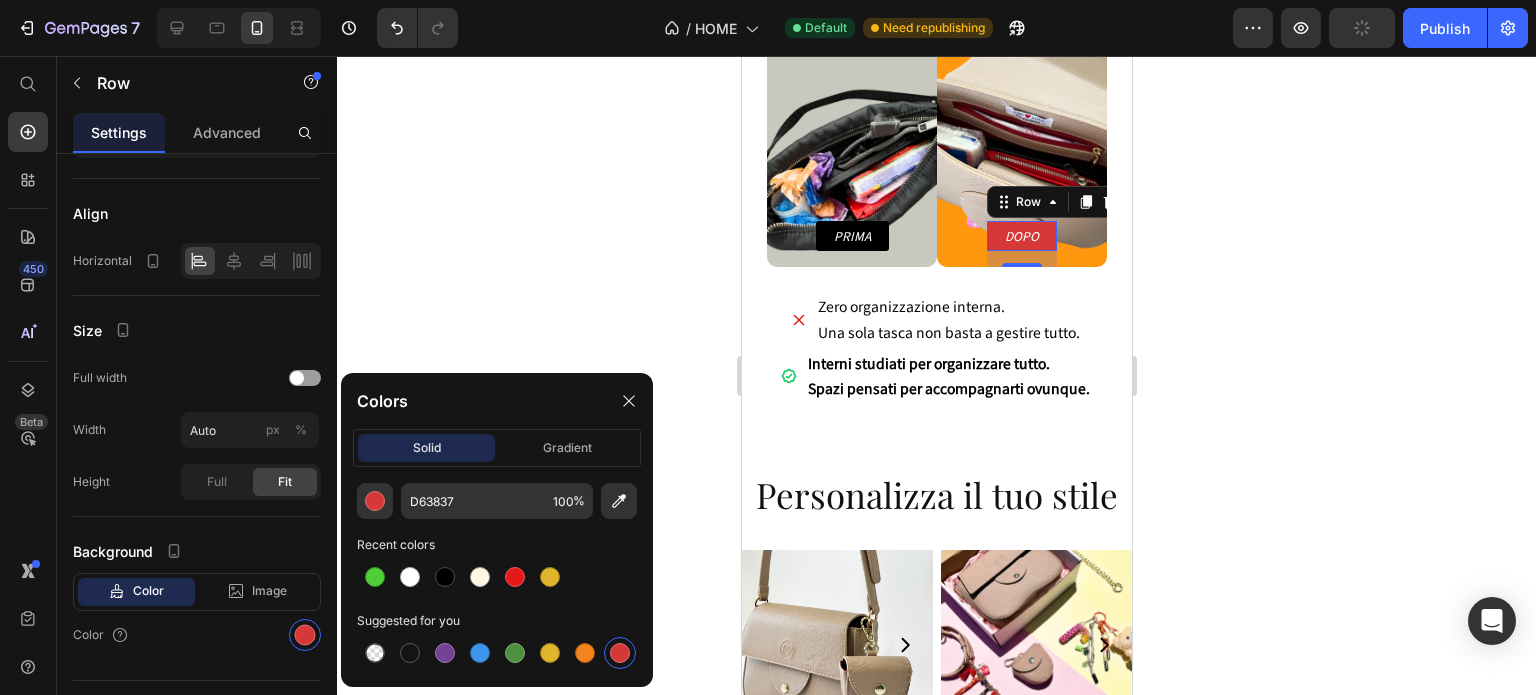 click 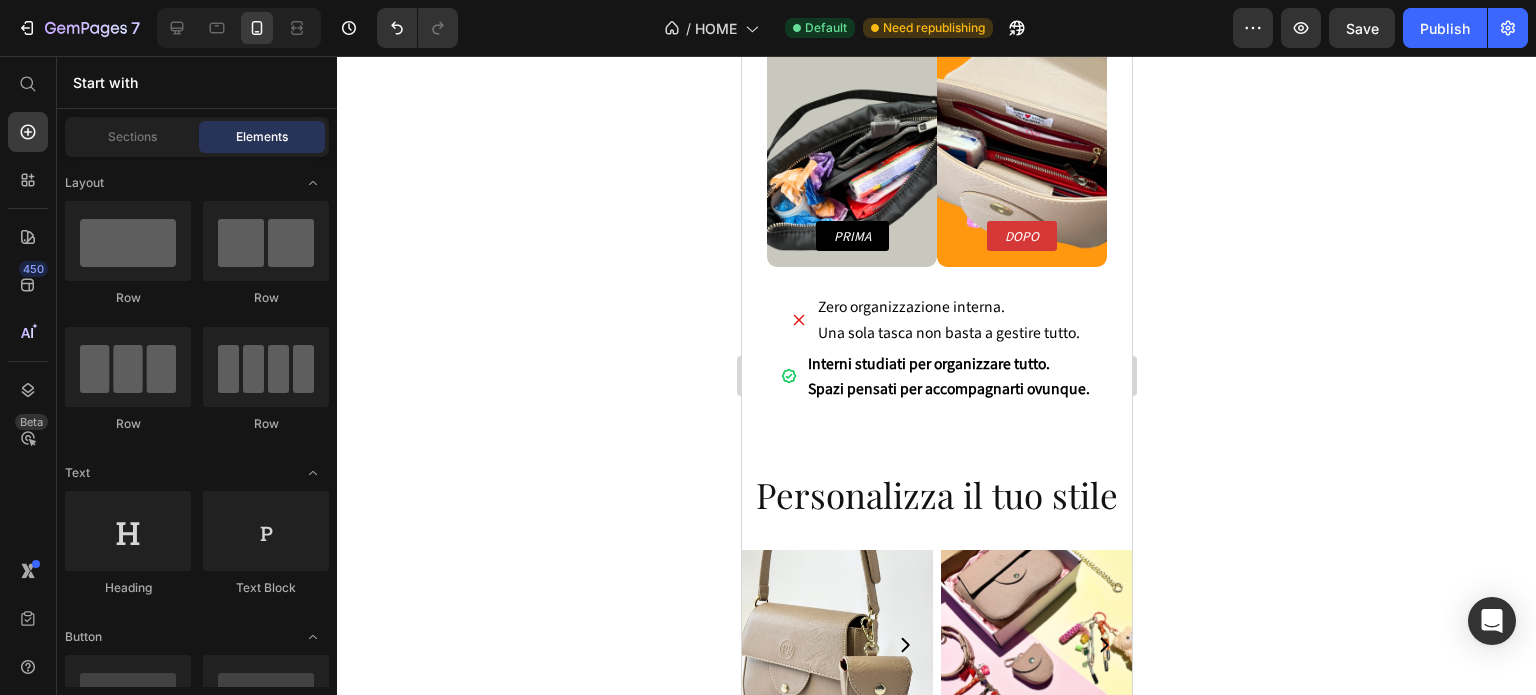 click 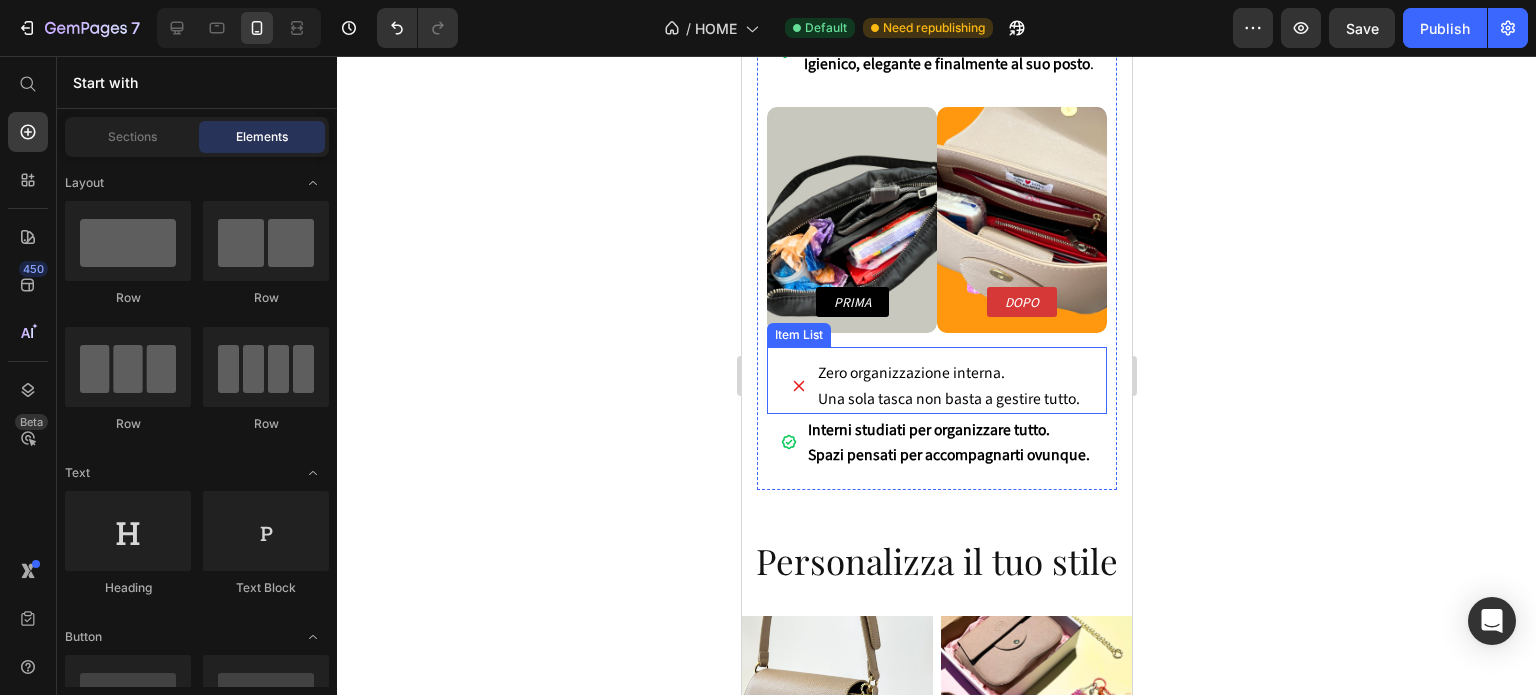 scroll, scrollTop: 1500, scrollLeft: 0, axis: vertical 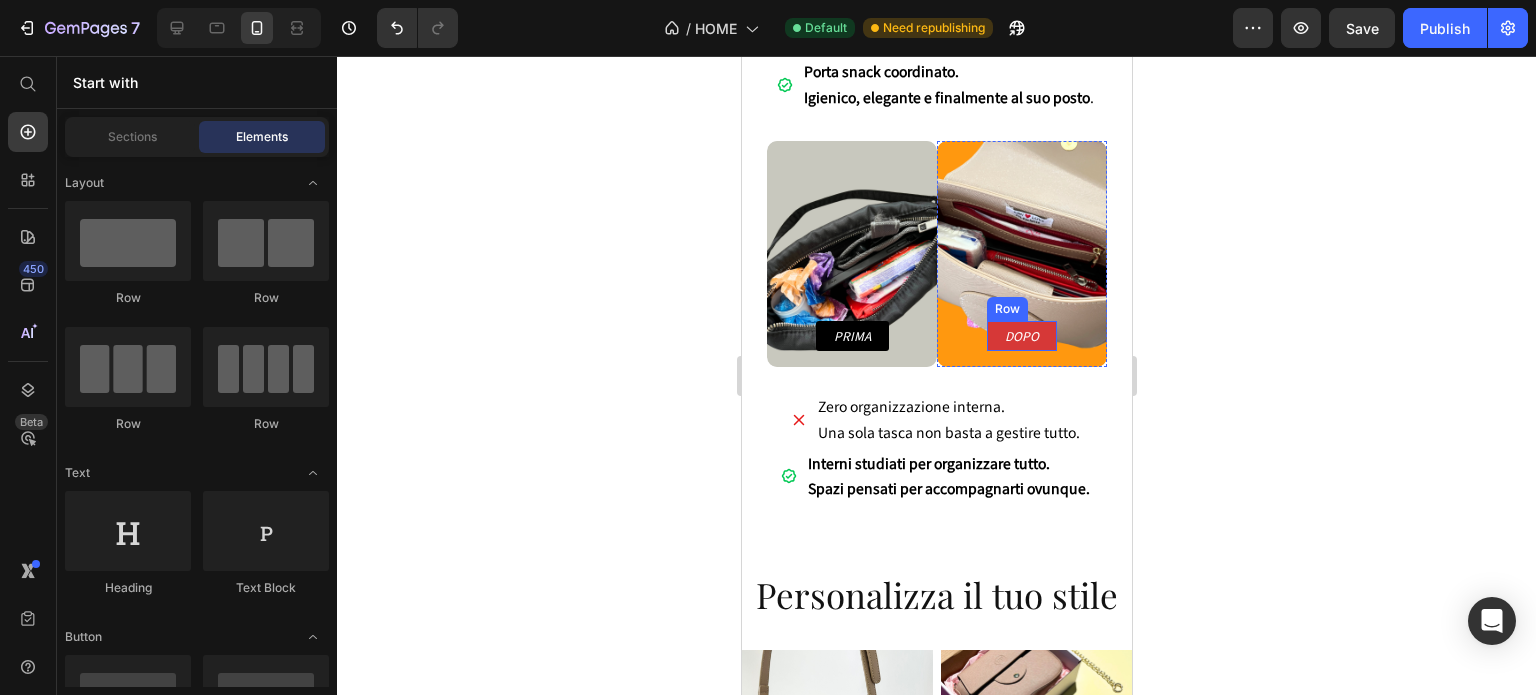 click on "DOPO" at bounding box center (1021, 336) 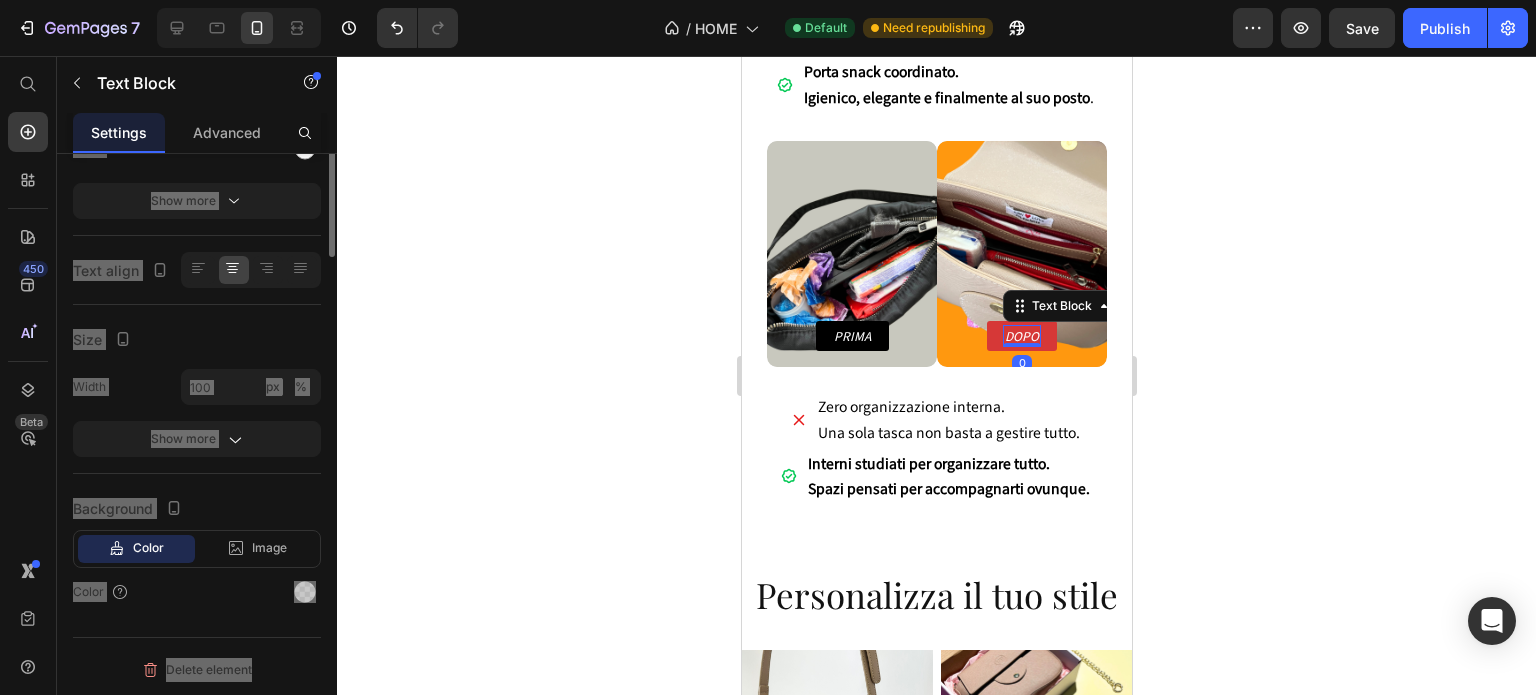 scroll, scrollTop: 0, scrollLeft: 0, axis: both 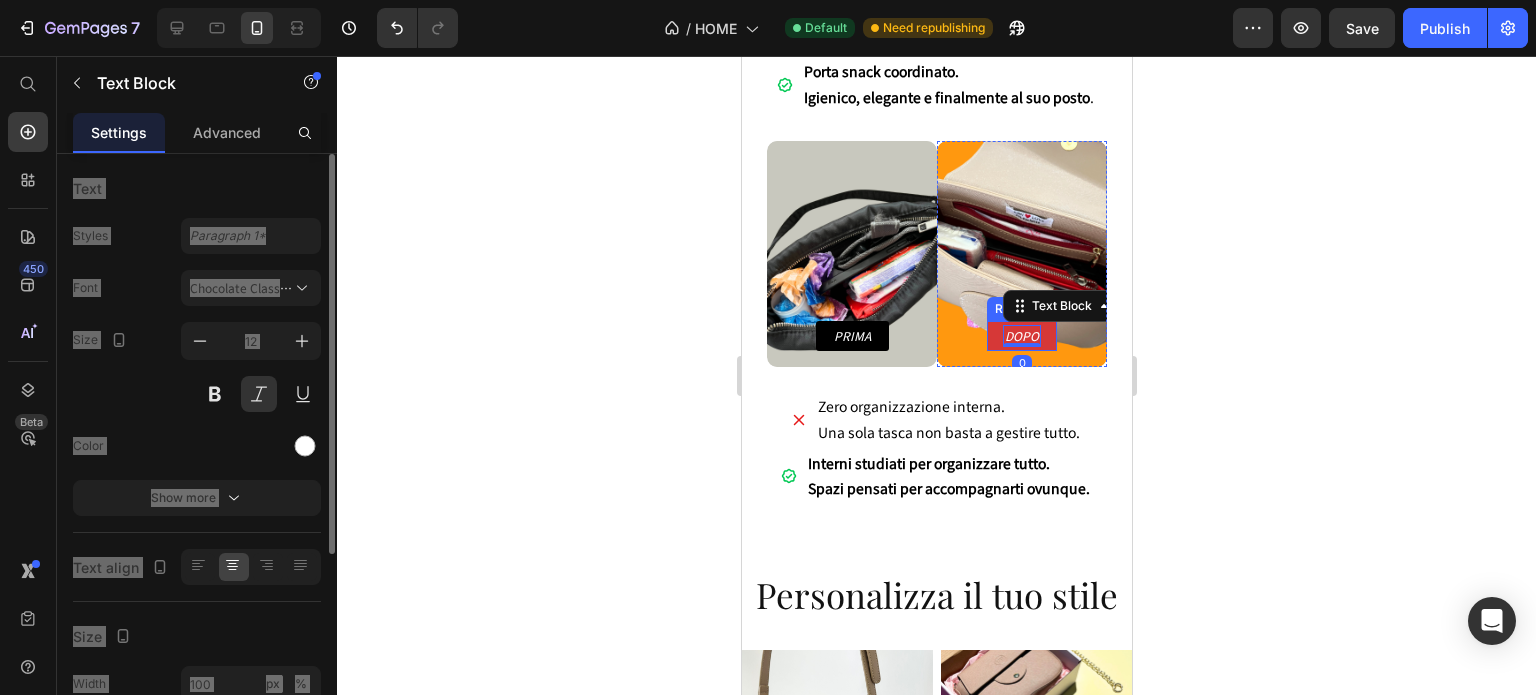 click on "DOPO Text Block   0 Row" at bounding box center [1021, 336] 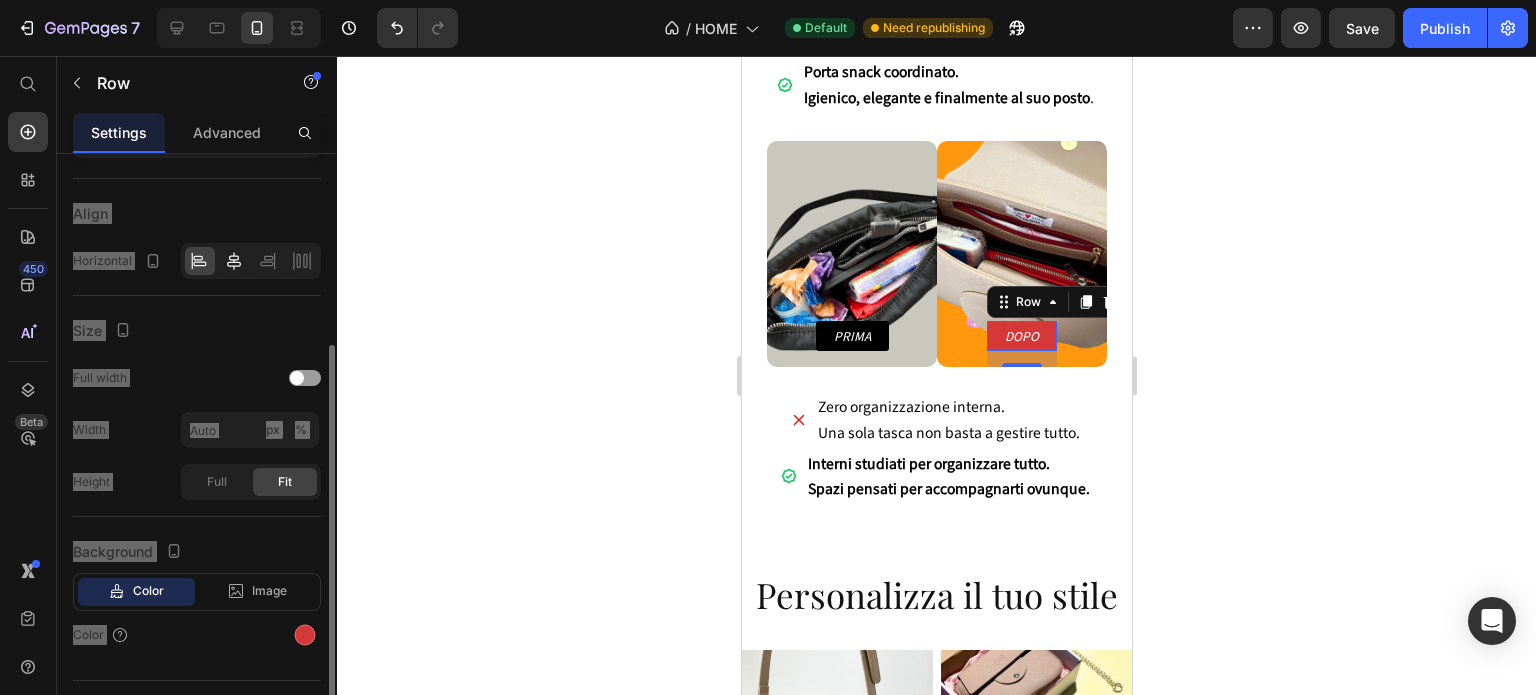scroll, scrollTop: 340, scrollLeft: 0, axis: vertical 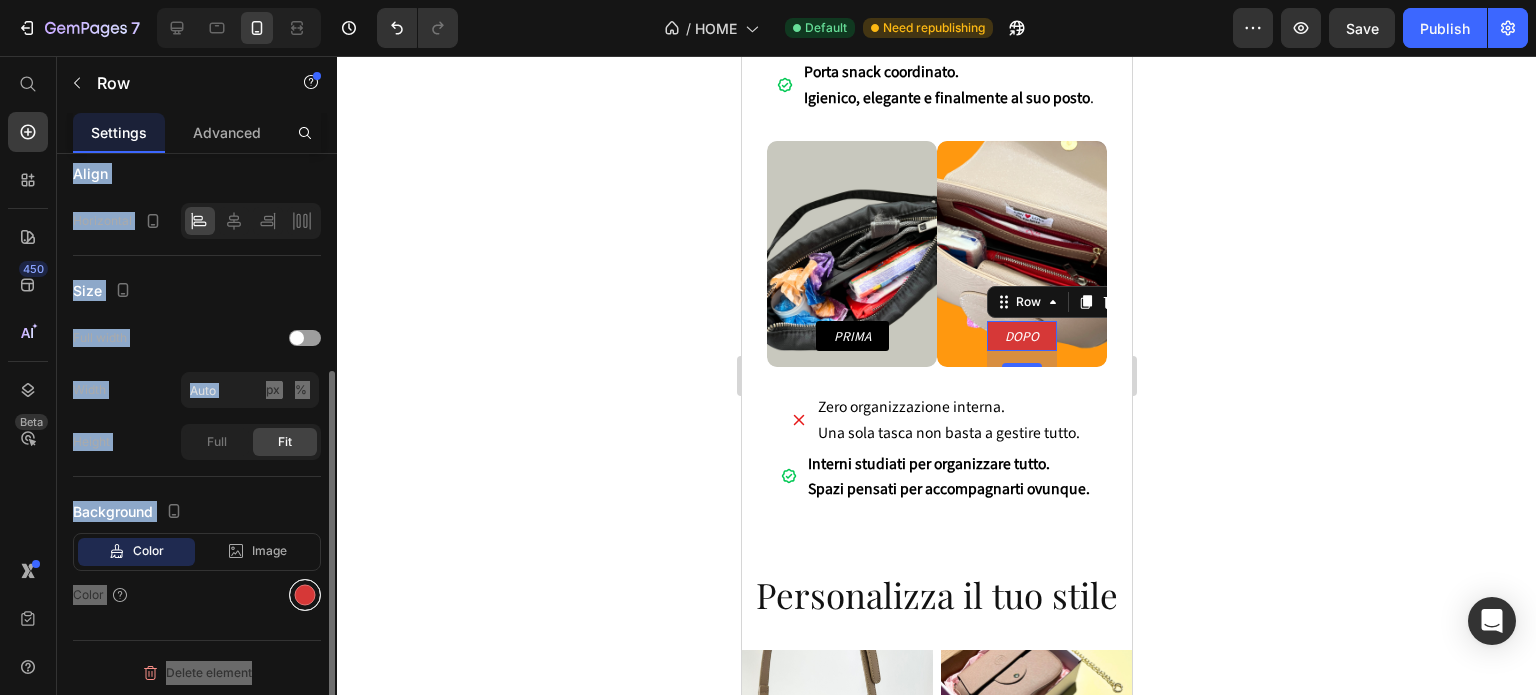 click at bounding box center (305, 595) 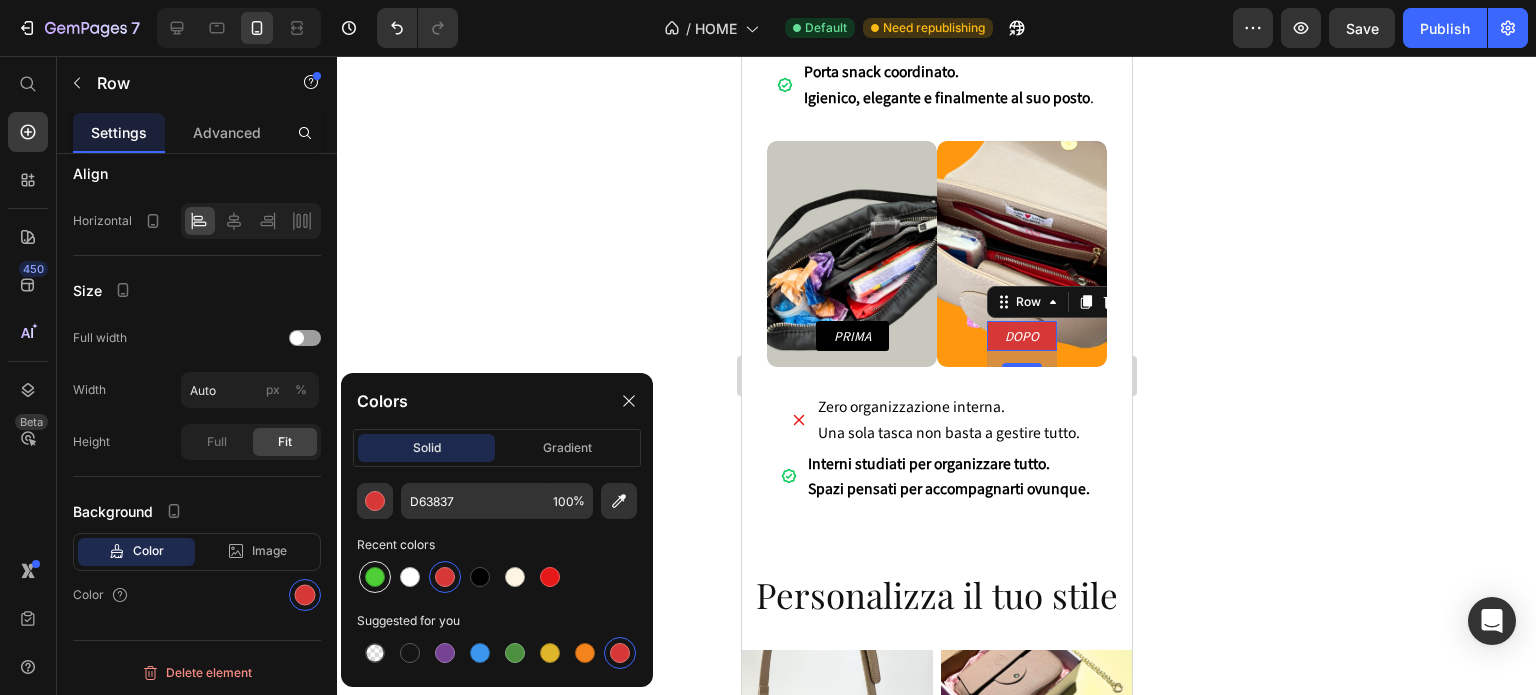 click at bounding box center (375, 577) 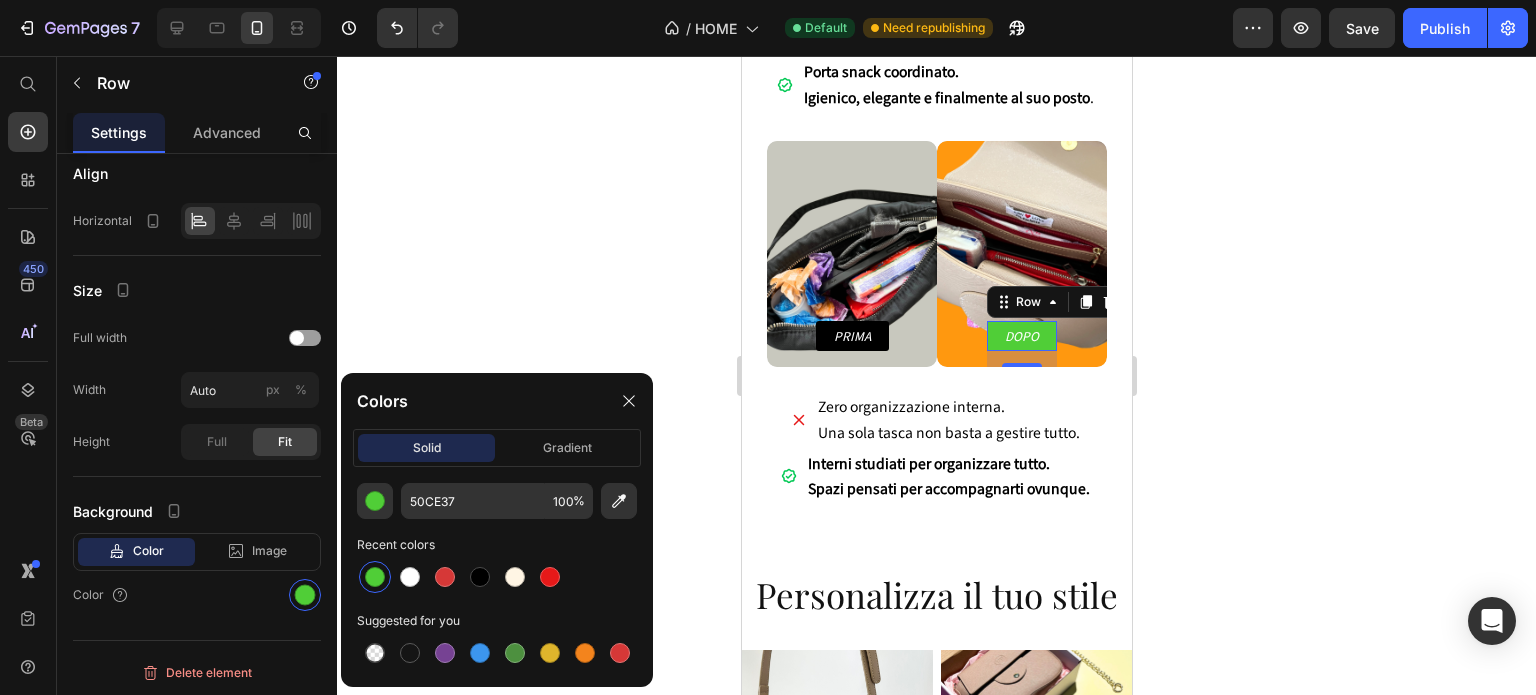 click 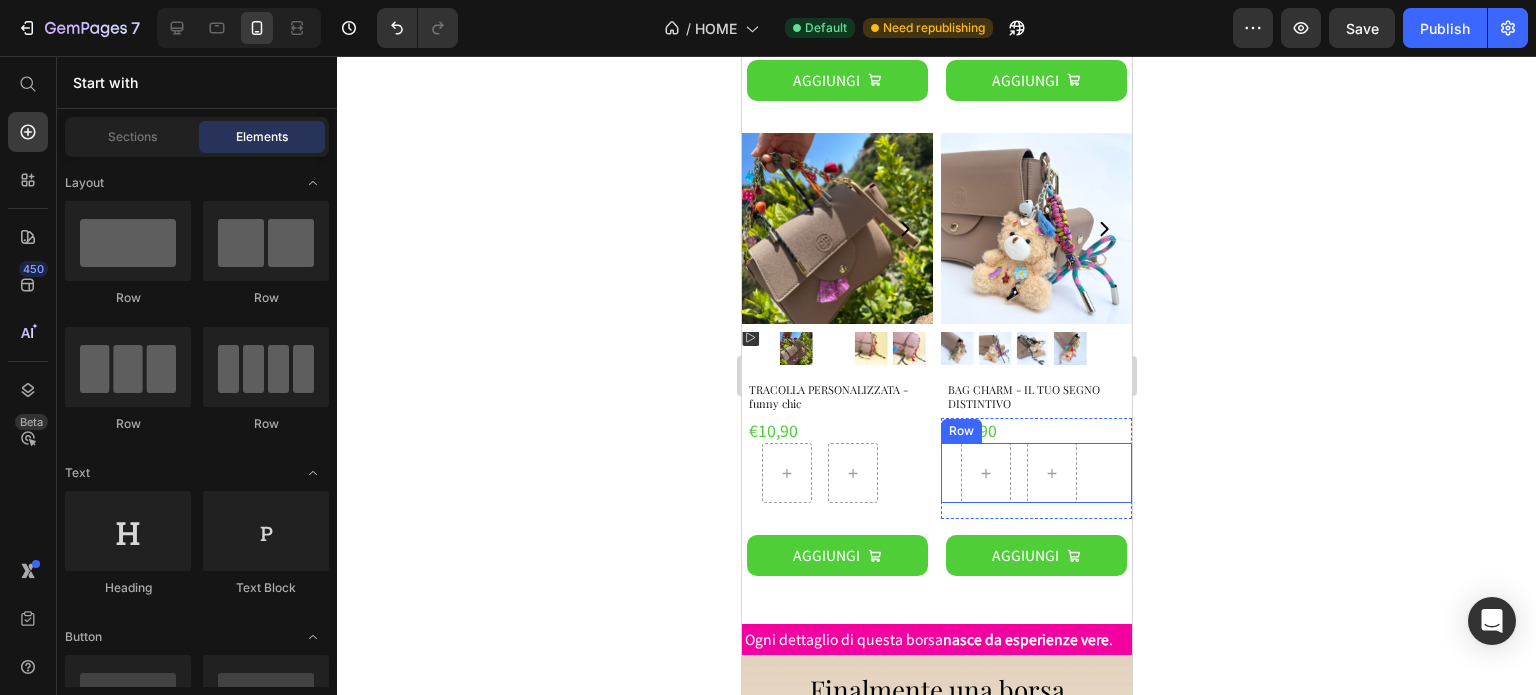 scroll, scrollTop: 2200, scrollLeft: 0, axis: vertical 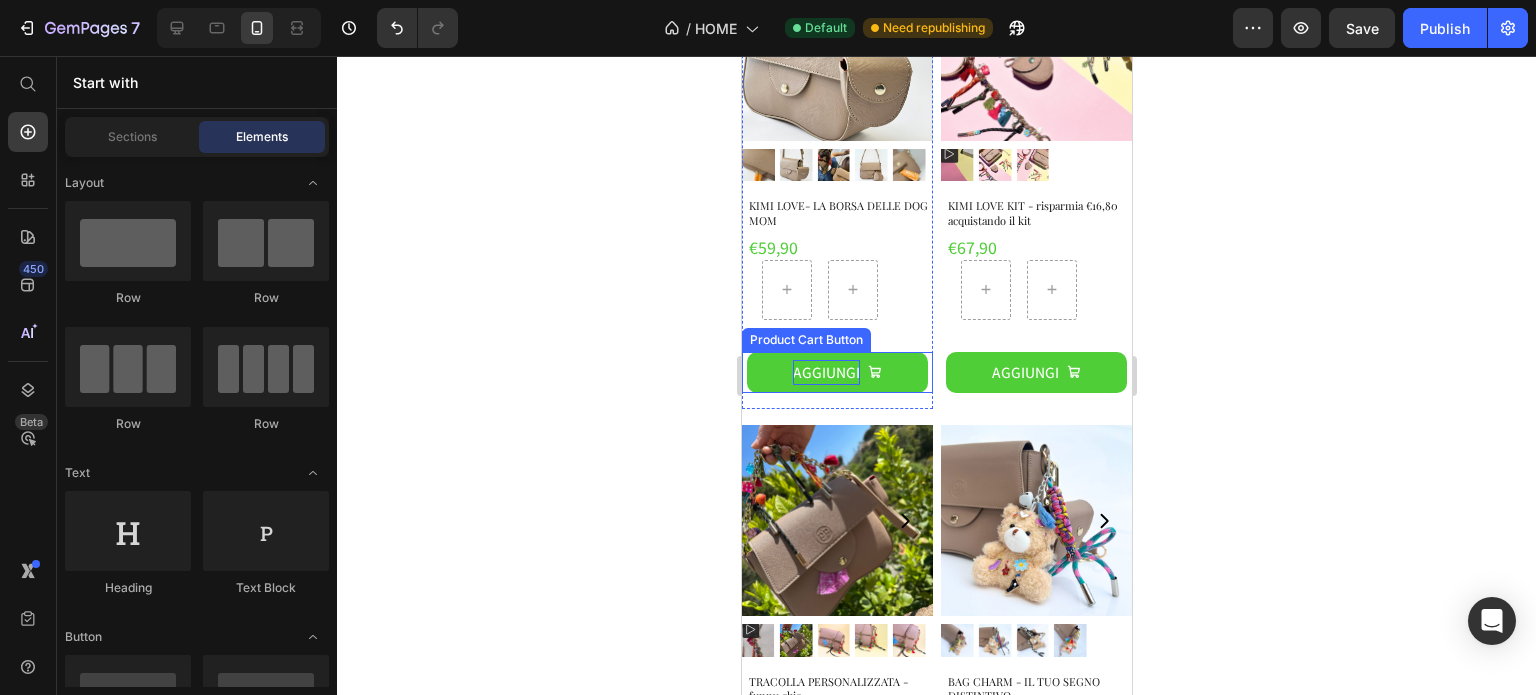 click on "AGGIUNGI" at bounding box center [825, 372] 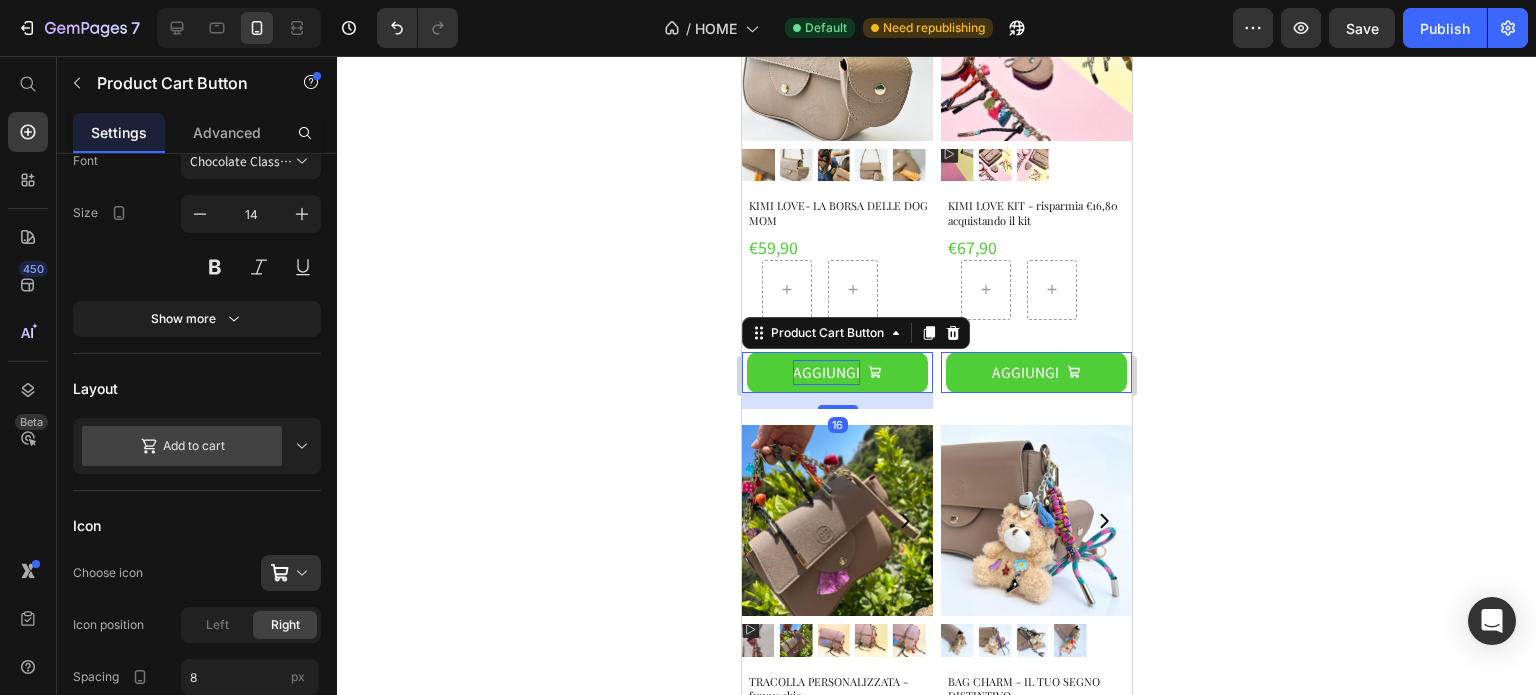 scroll, scrollTop: 0, scrollLeft: 0, axis: both 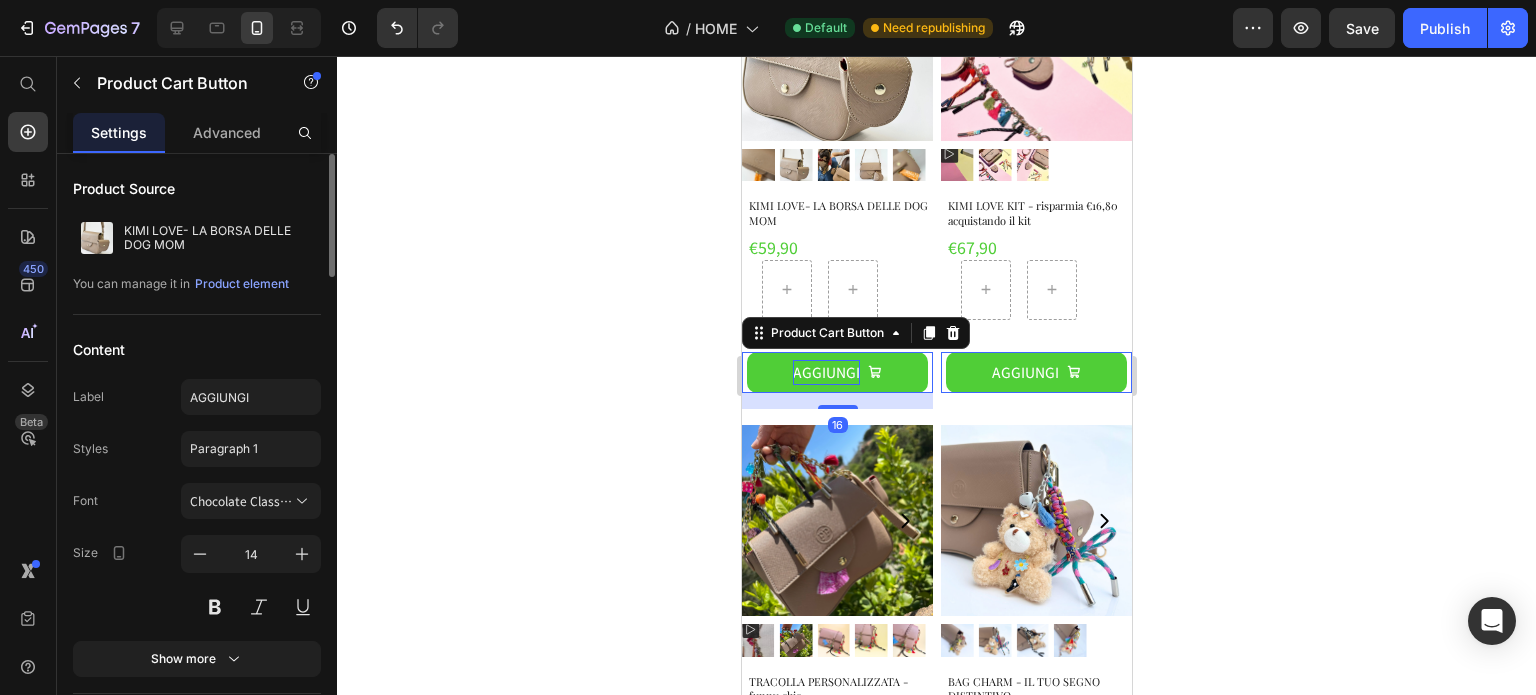 click on "AGGIUNGI" at bounding box center (825, 372) 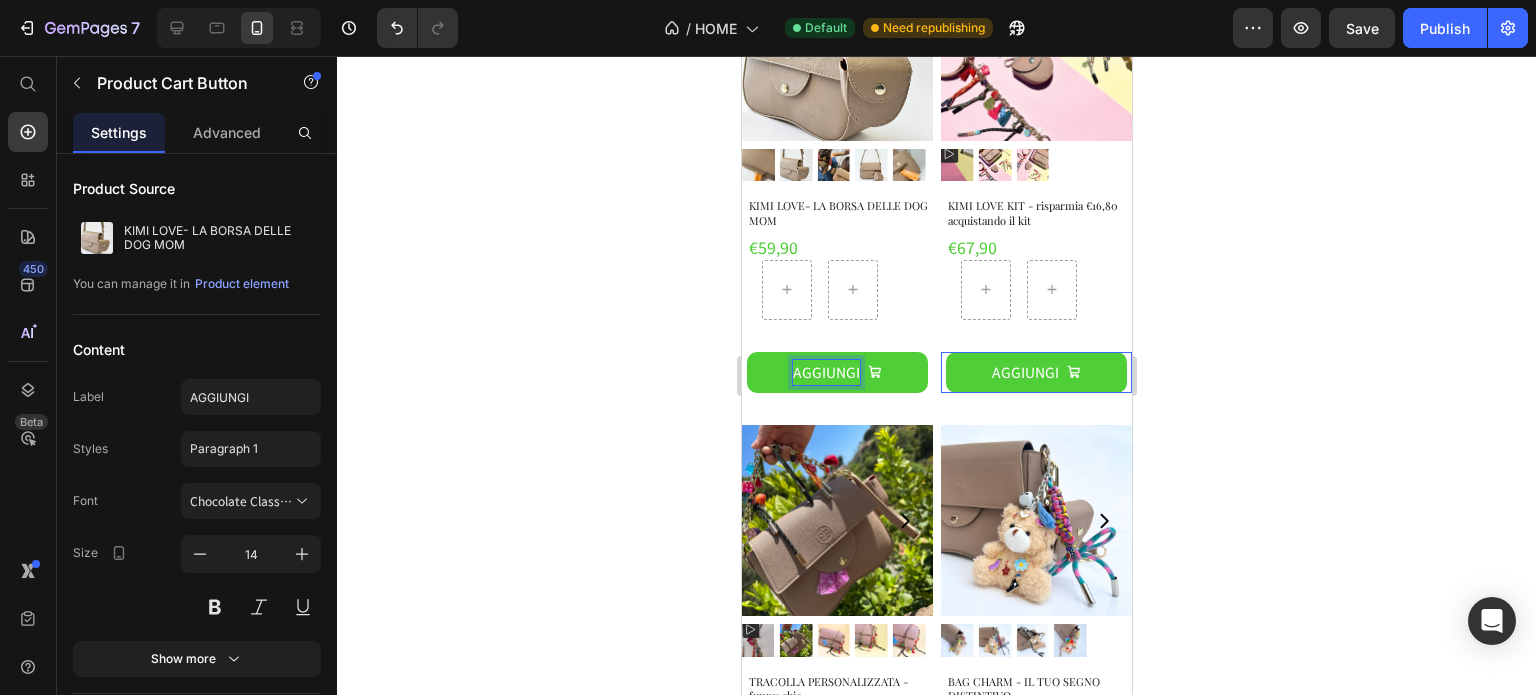 click on "AGGIUNGI" at bounding box center [825, 372] 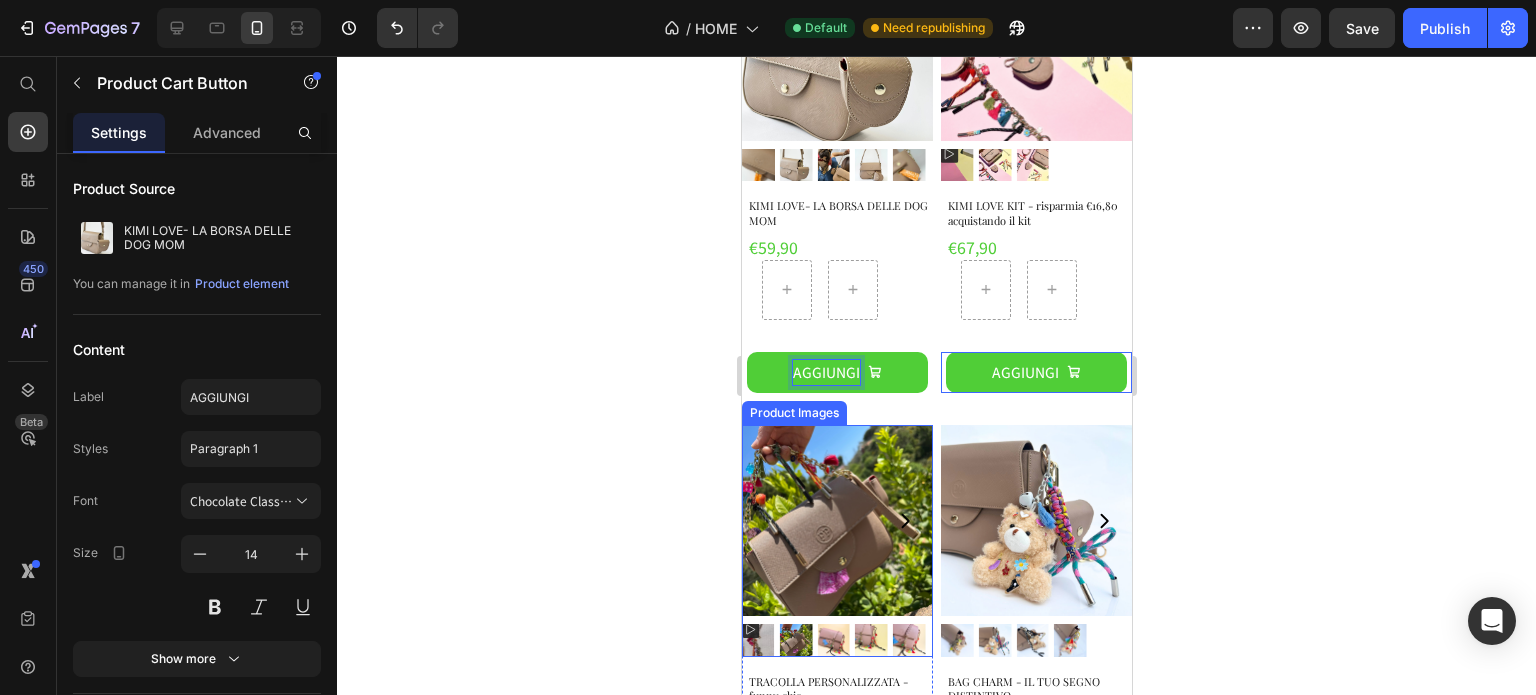 click on "AGGIUNGI" at bounding box center (836, 372) 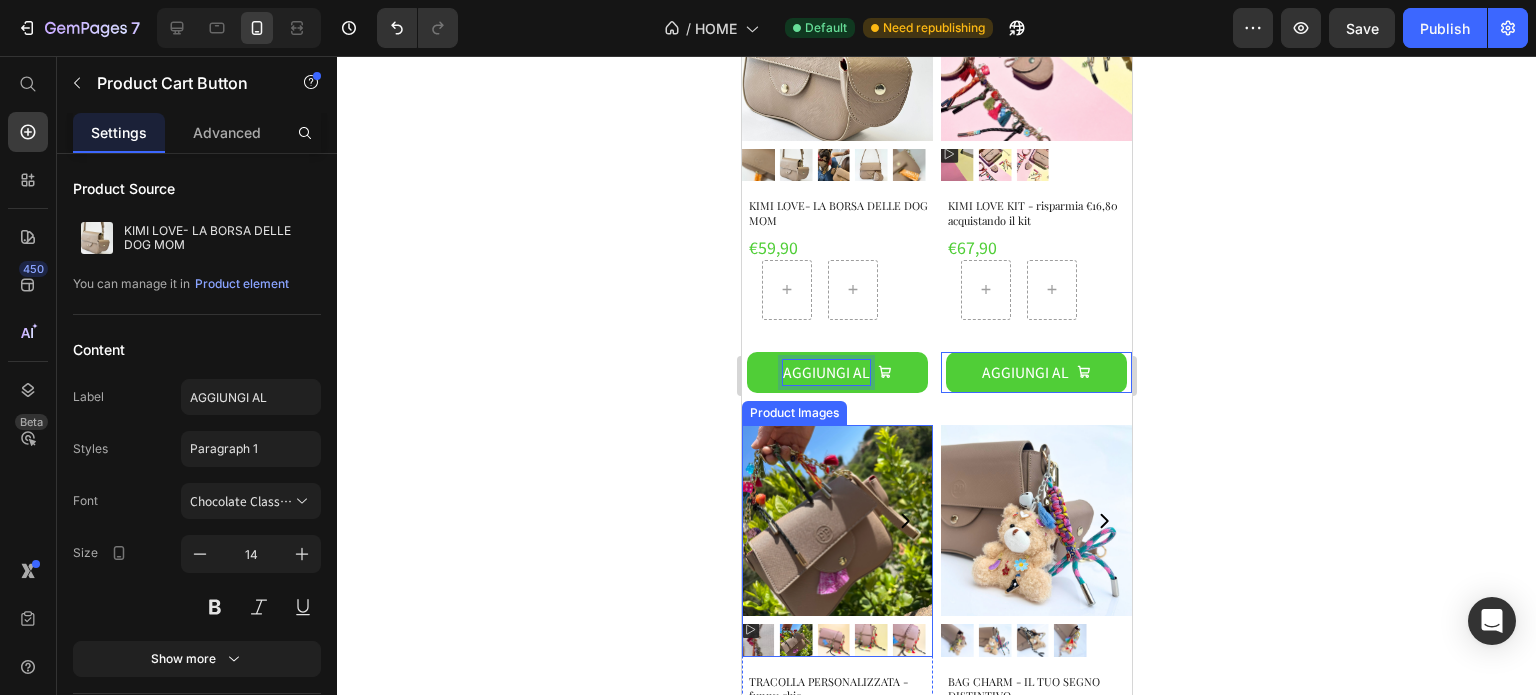 click on "AGGIUNGI AL" at bounding box center (836, 372) 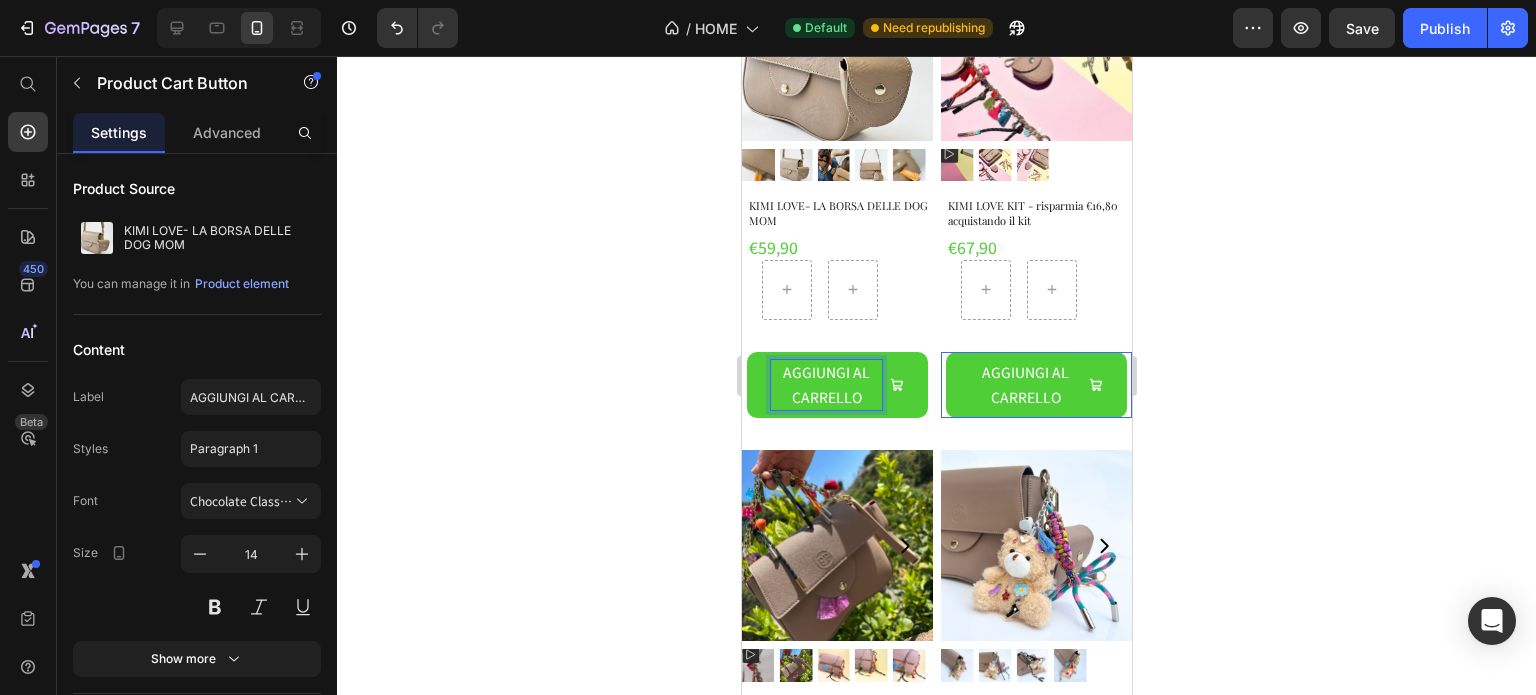 click 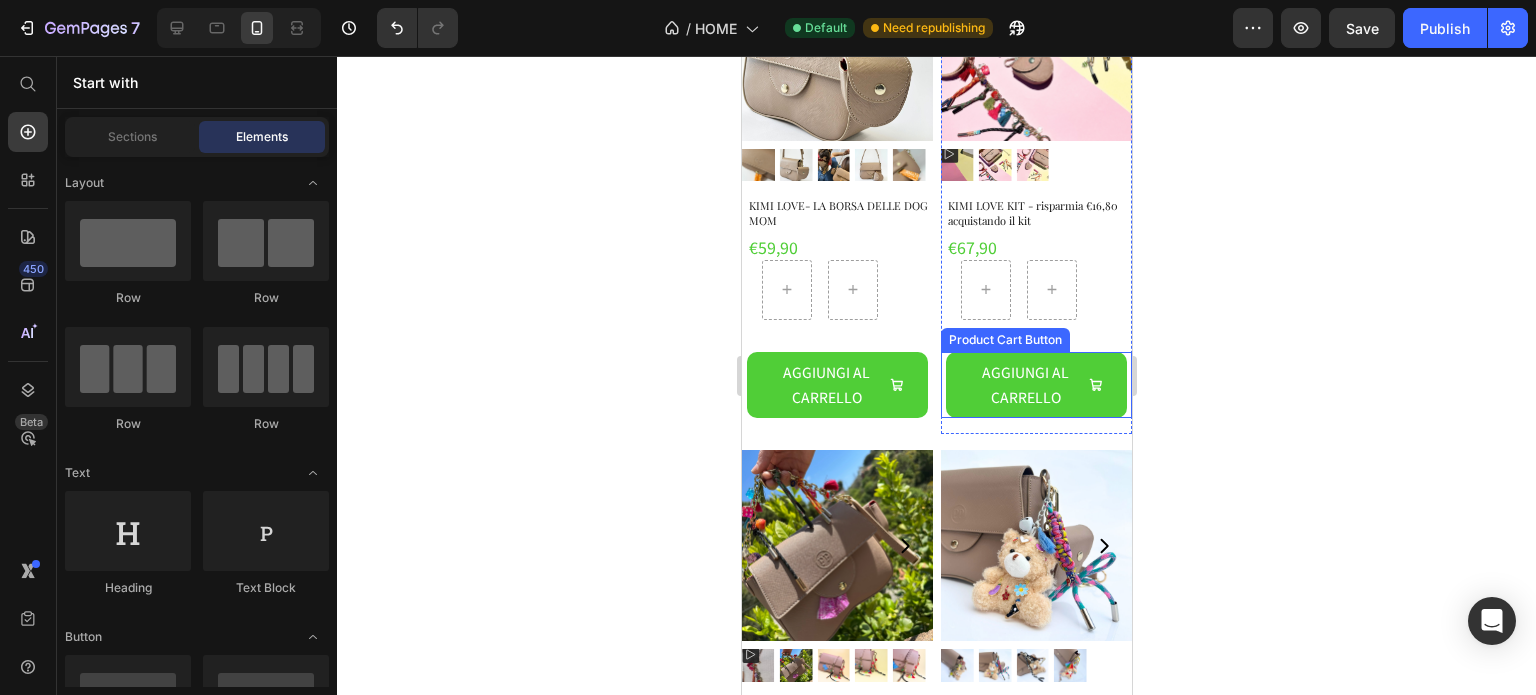 click on "AGGIUNGI AL CARRELLO" at bounding box center [836, 385] 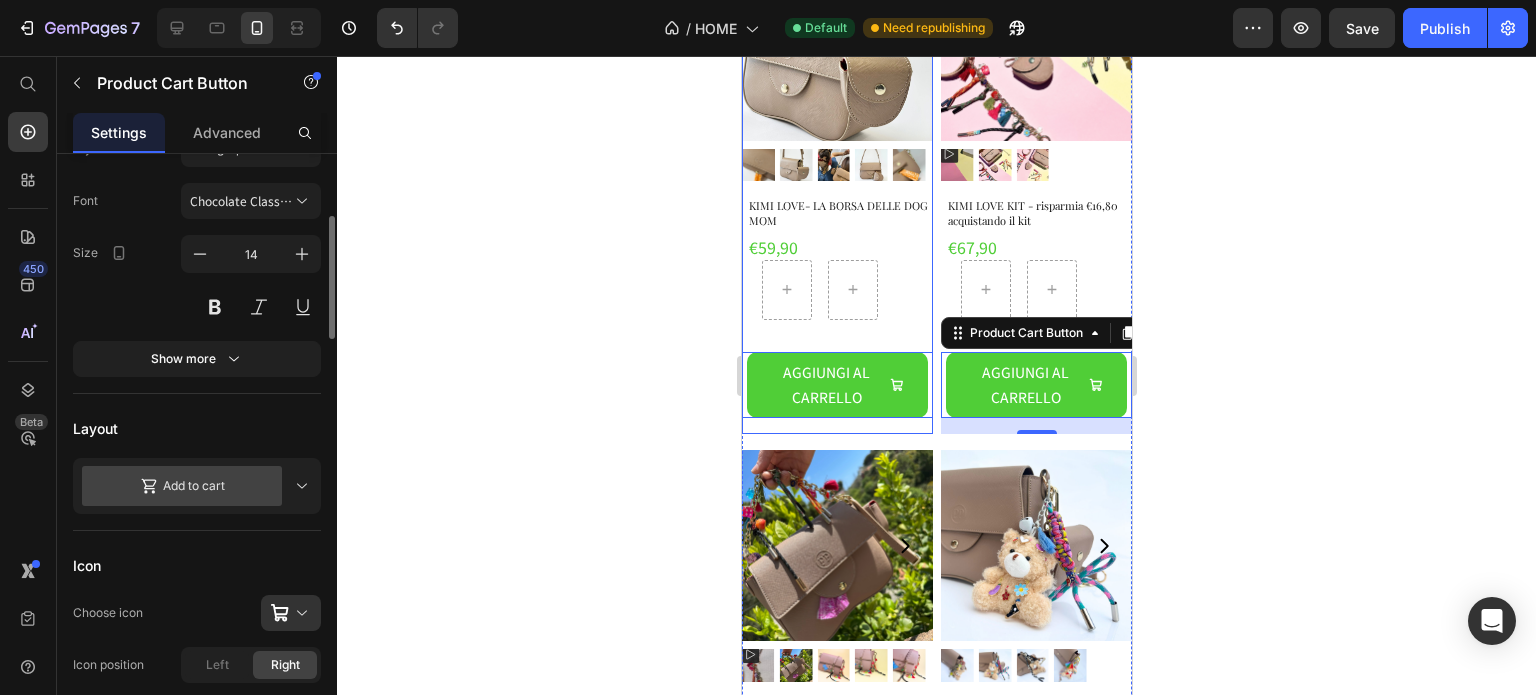 scroll, scrollTop: 400, scrollLeft: 0, axis: vertical 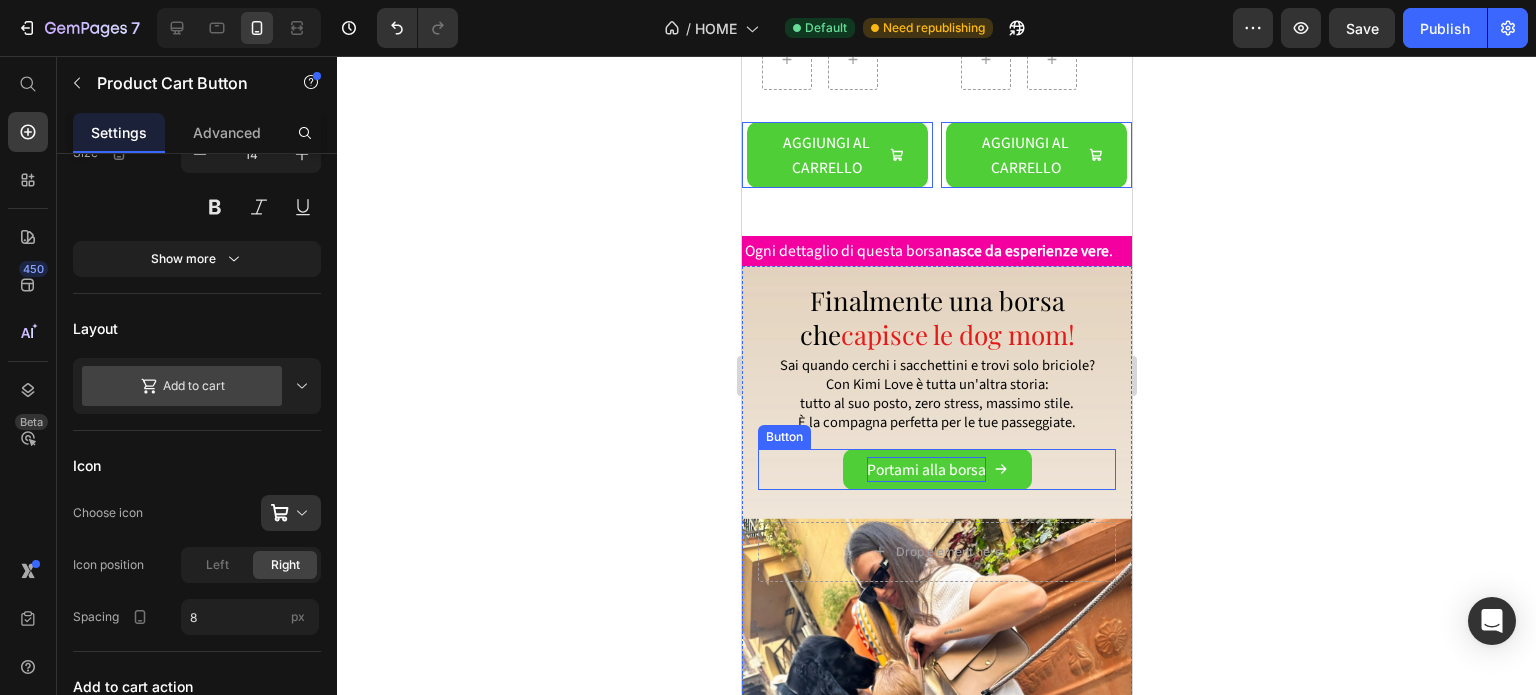 click on "Portami alla borsa" at bounding box center (925, 469) 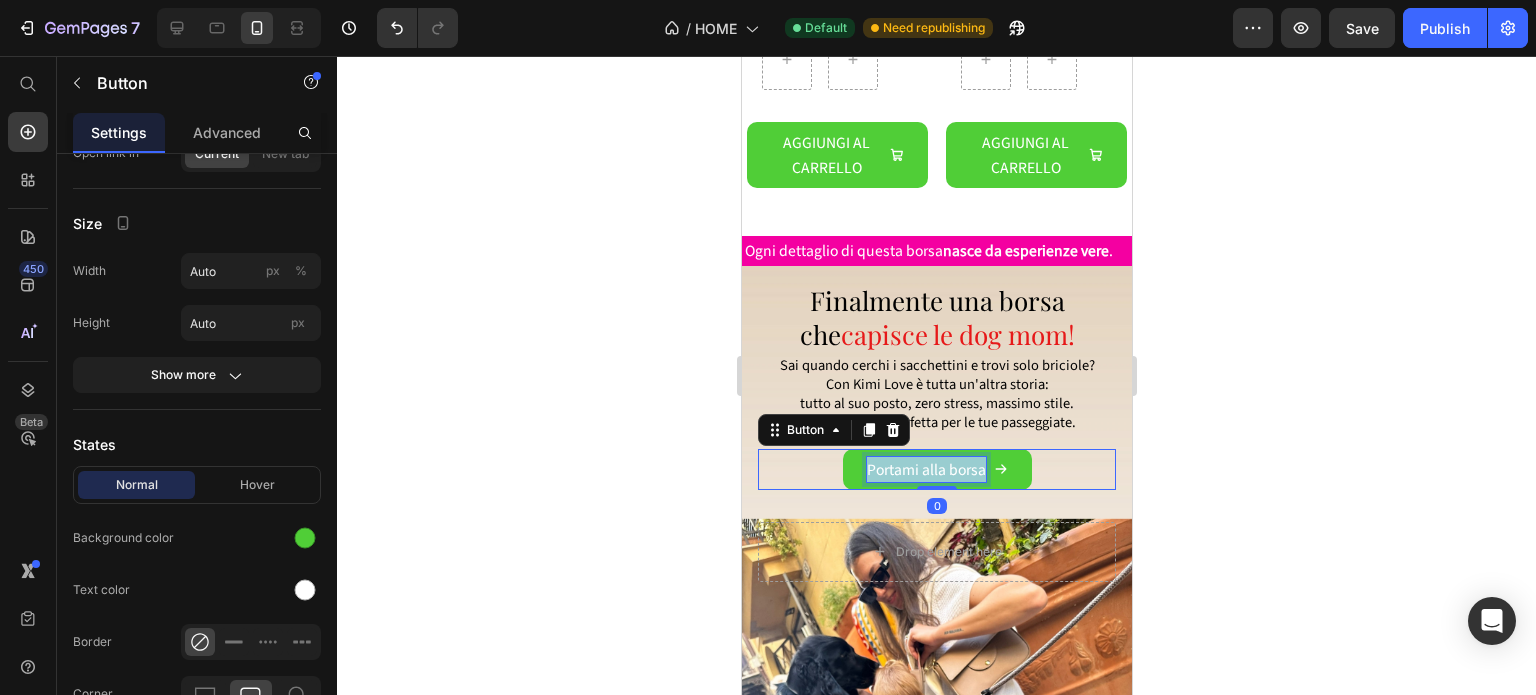 click on "Portami alla borsa" at bounding box center [925, 469] 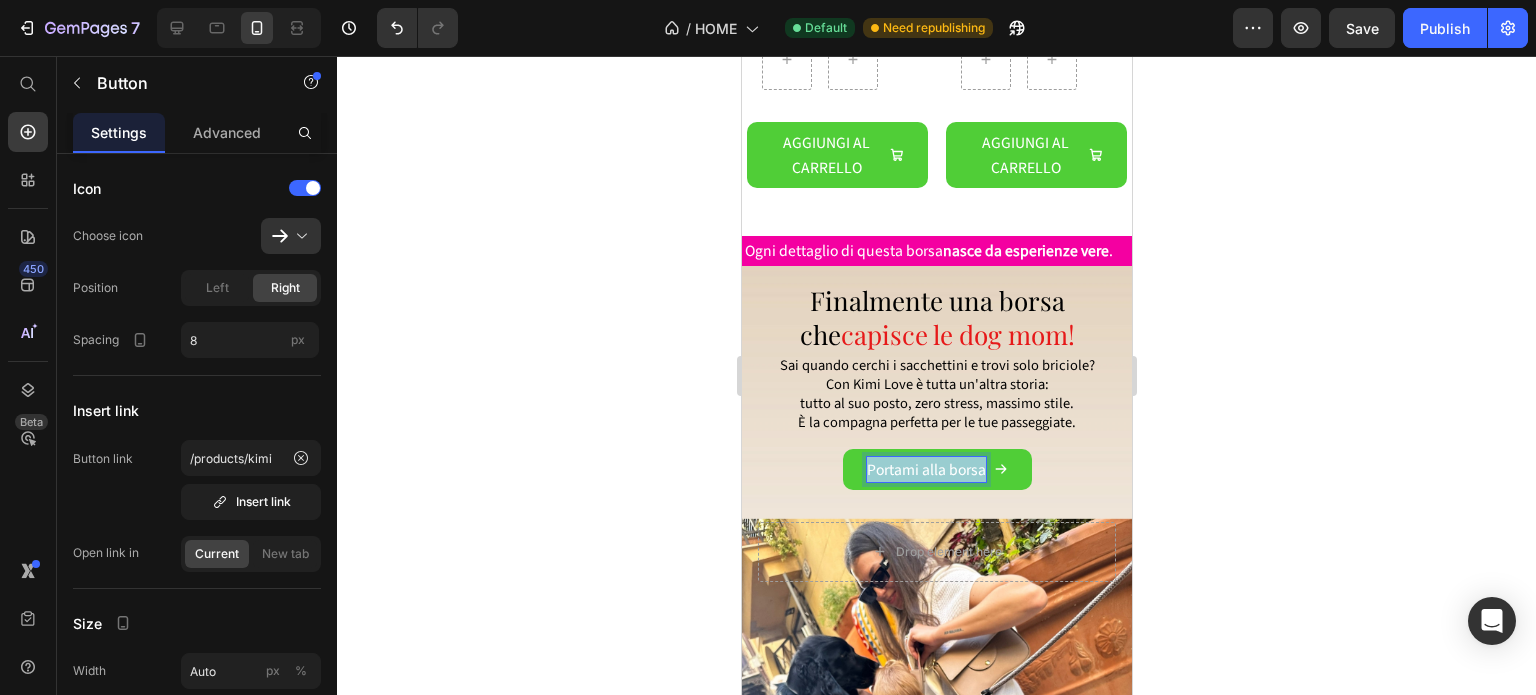 click on "Portami alla borsa" at bounding box center (925, 469) 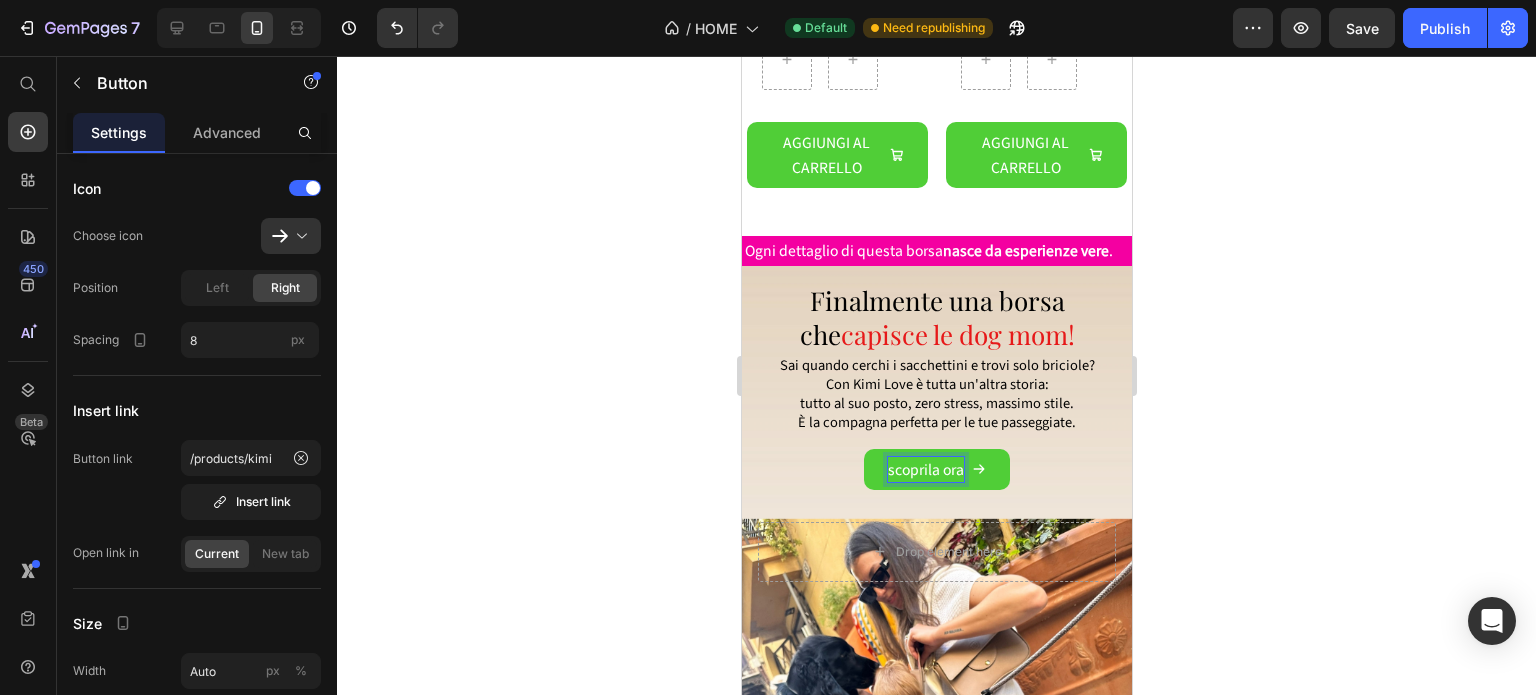 click 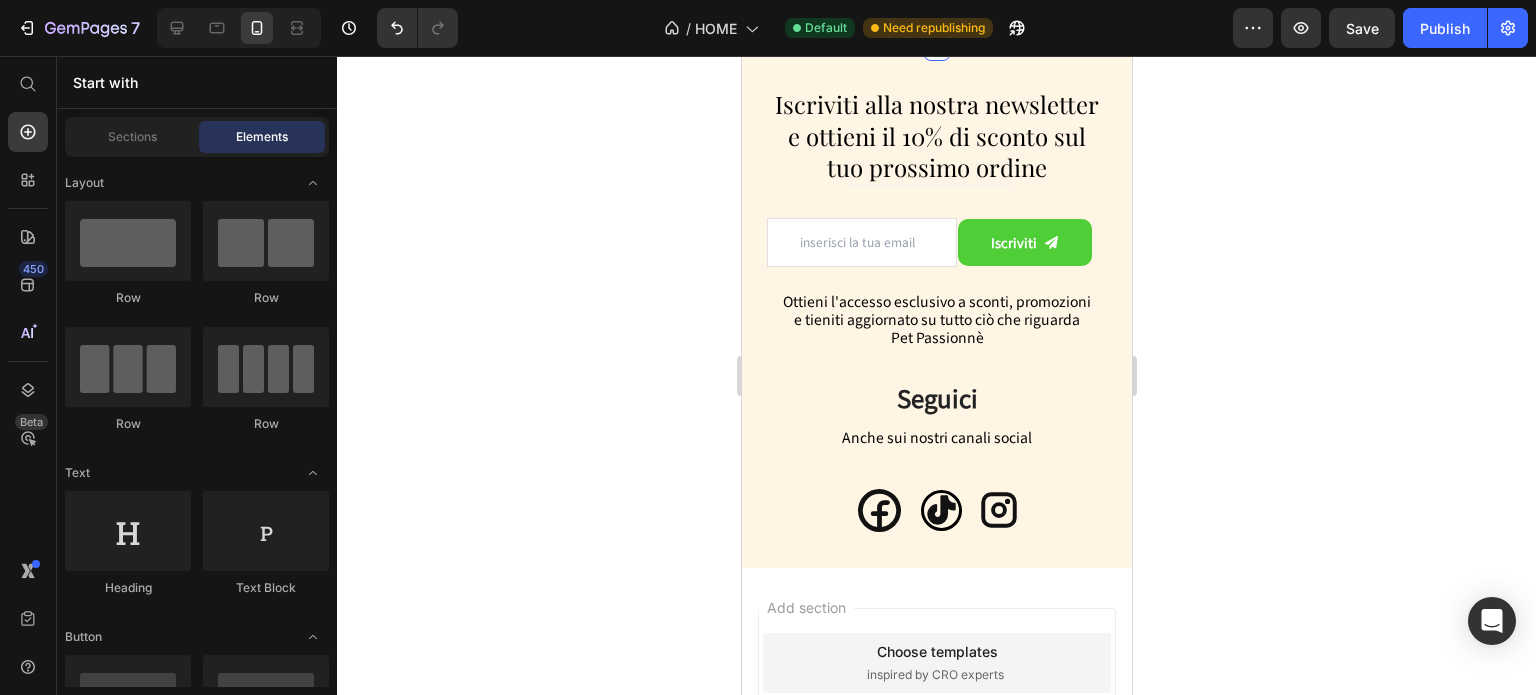 scroll, scrollTop: 7072, scrollLeft: 0, axis: vertical 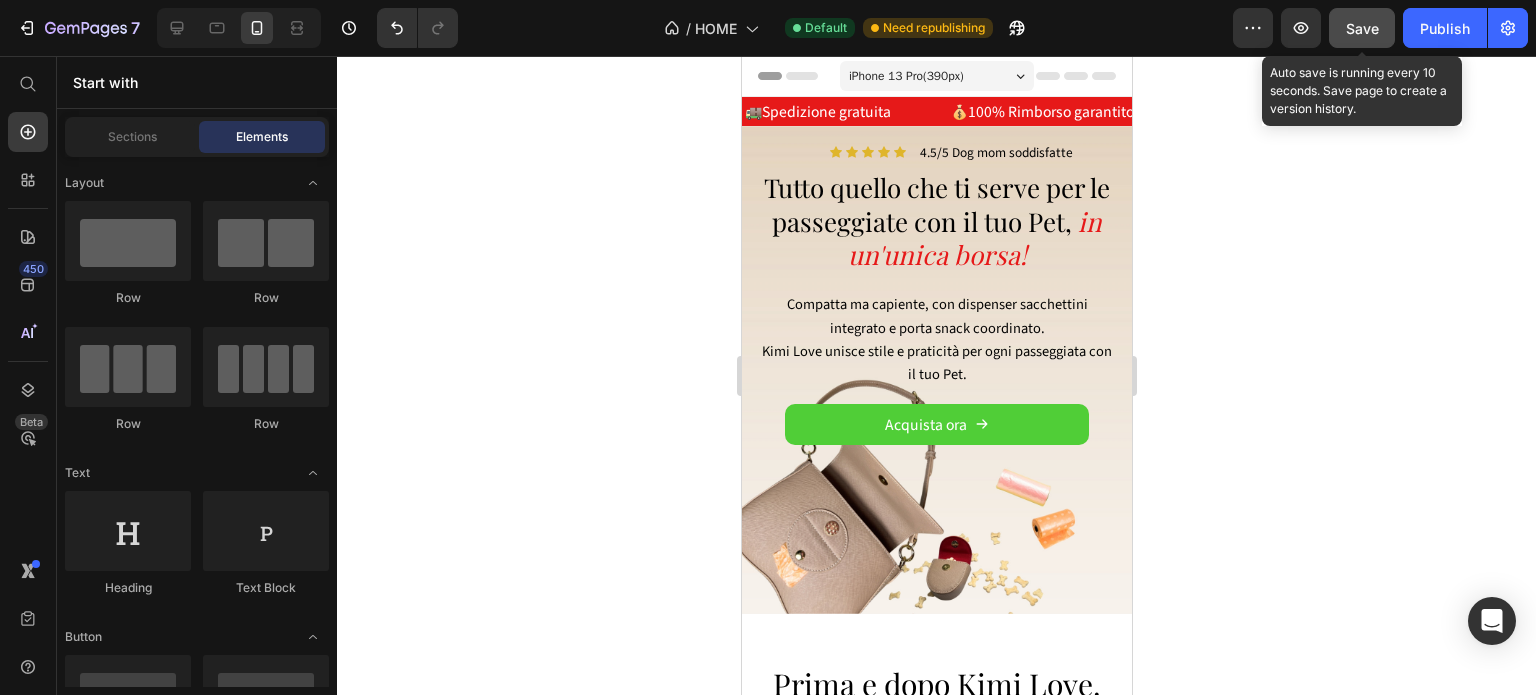 click on "Save" at bounding box center (1362, 28) 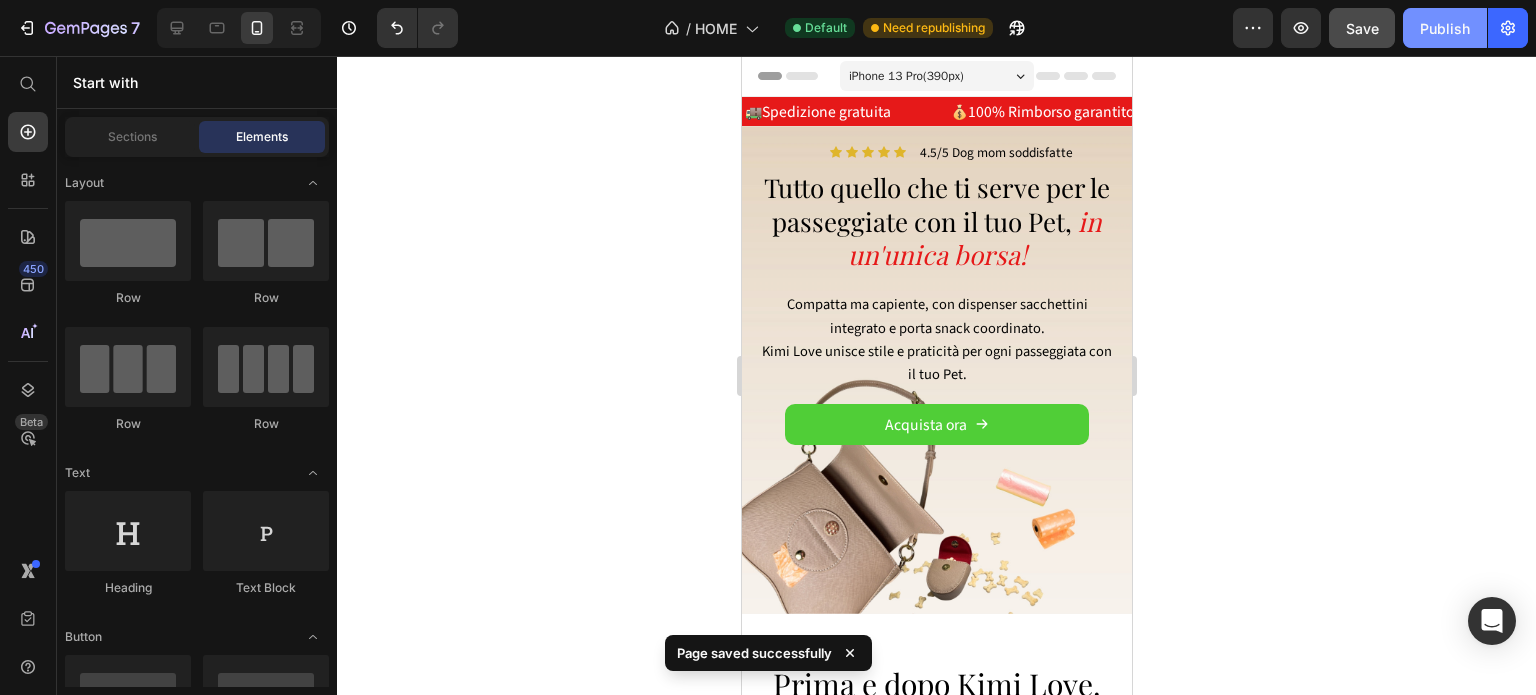 click on "Publish" at bounding box center (1445, 28) 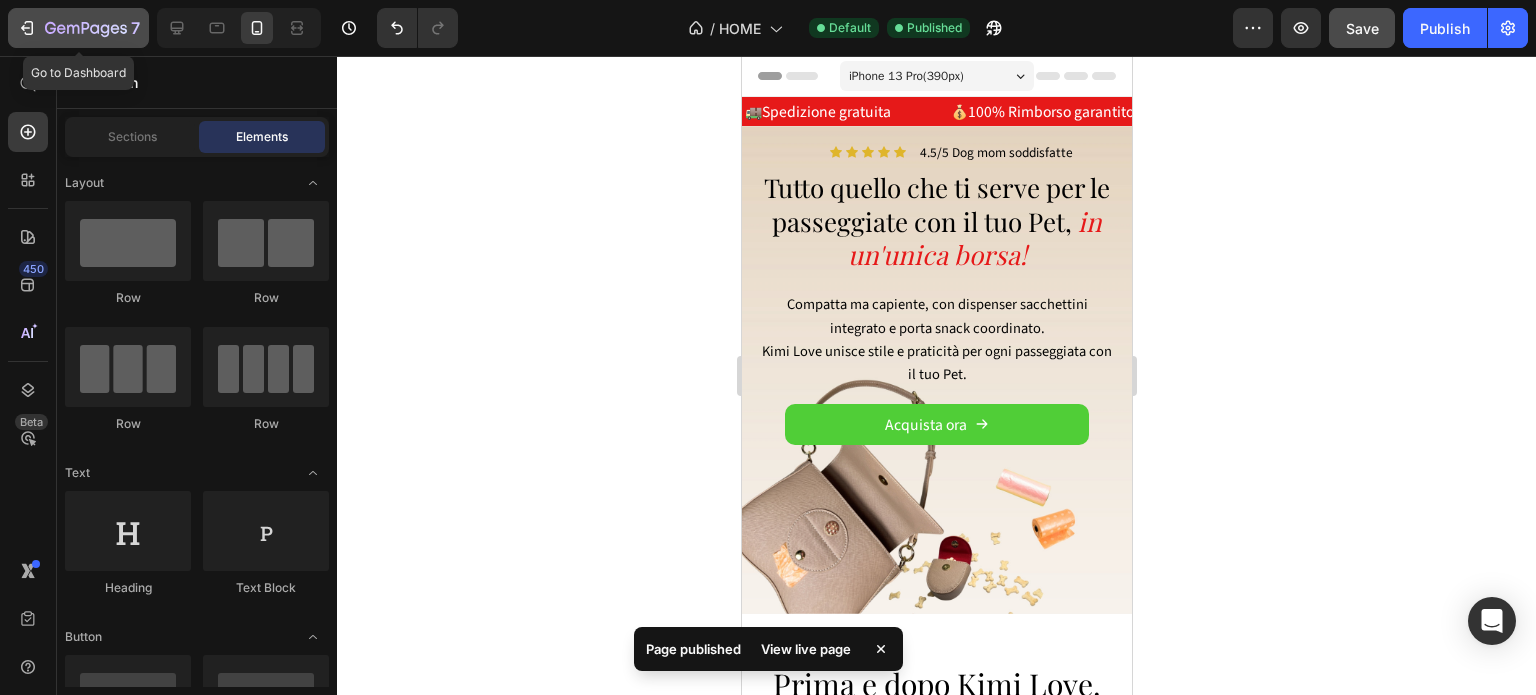 click 